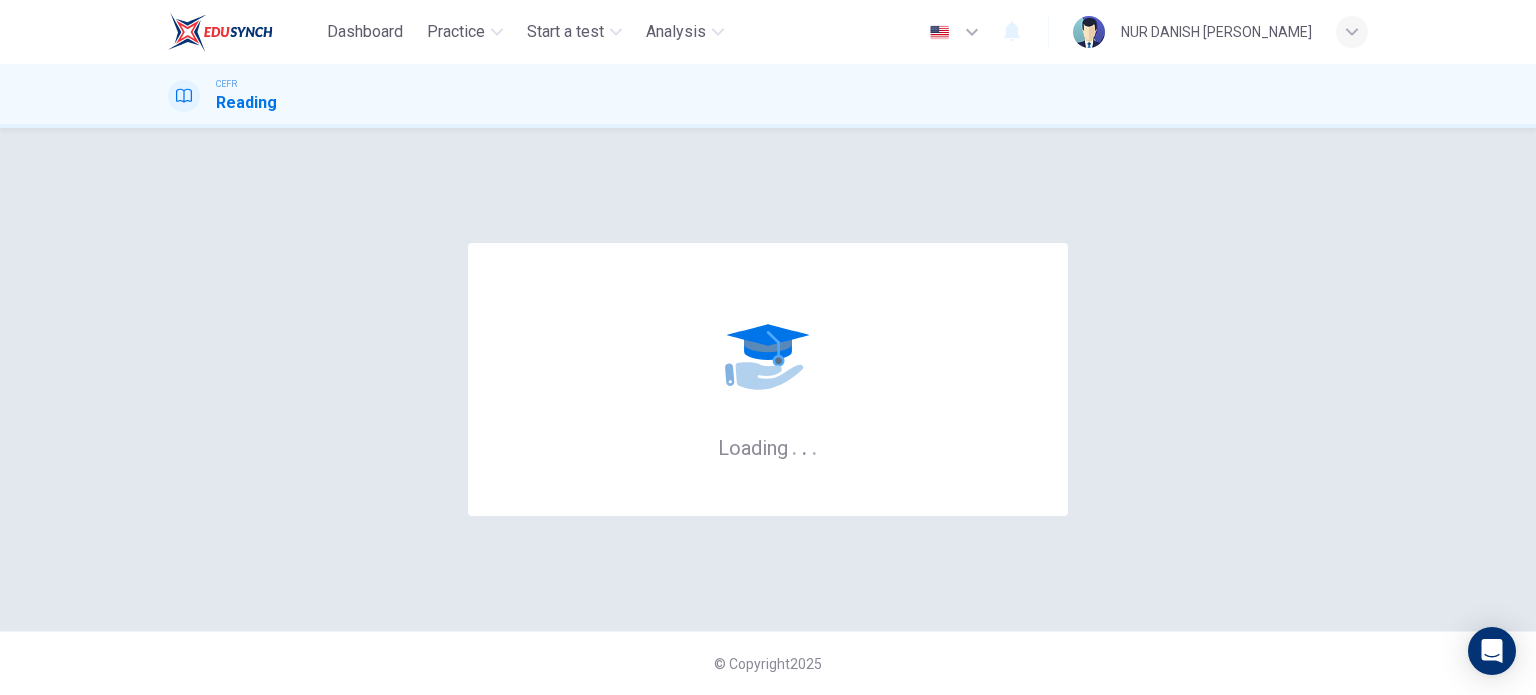 scroll, scrollTop: 0, scrollLeft: 0, axis: both 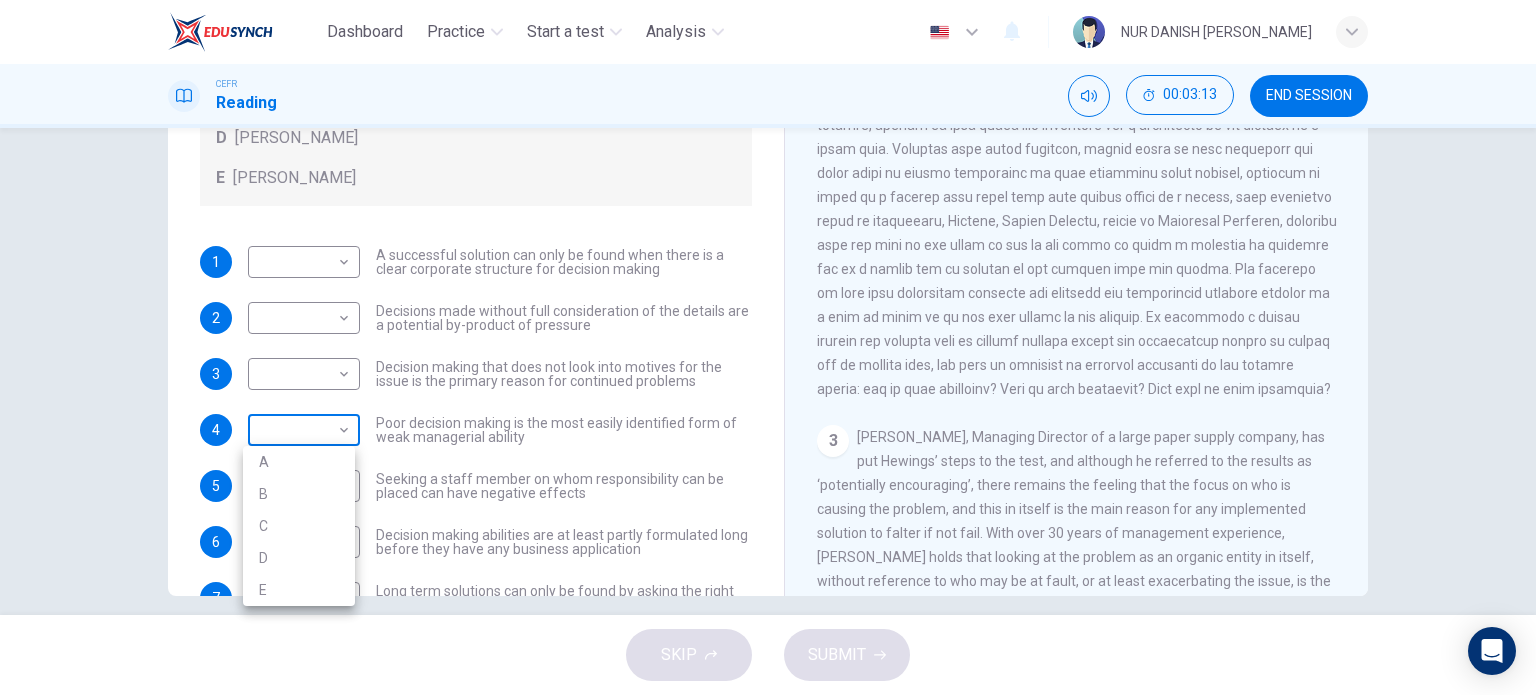 click on "Dashboard Practice Start a test Analysis English en ​ NUR DANISH [PERSON_NAME] CEFR Reading 00:03:13 END SESSION Questions 1 - 7 Match each statement with the correct person.
Write the correct answer  A-D  in the boxes below. List of People A [PERSON_NAME] B [PERSON_NAME] C [PERSON_NAME] D [PERSON_NAME] E [PERSON_NAME] 1 ​ ​ A successful solution can only be found when there is a clear corporate structure for decision making 2 ​ ​ Decisions made without full consideration of the details are a potential by-product of pressure 3 ​ ​ Decision making that does not look into motives for the issue is the primary reason for continued problems 4 ​ ​ Poor decision making is the most easily identified form of weak managerial ability 5 ​ ​ Seeking a staff member on whom responsibility can be placed can have negative effects 6 ​ ​ Decision making abilities are at least partly formulated long before they have any business application 7 ​ ​ Problem Solving and Decision Making 1 2 3 4 5" at bounding box center [768, 347] 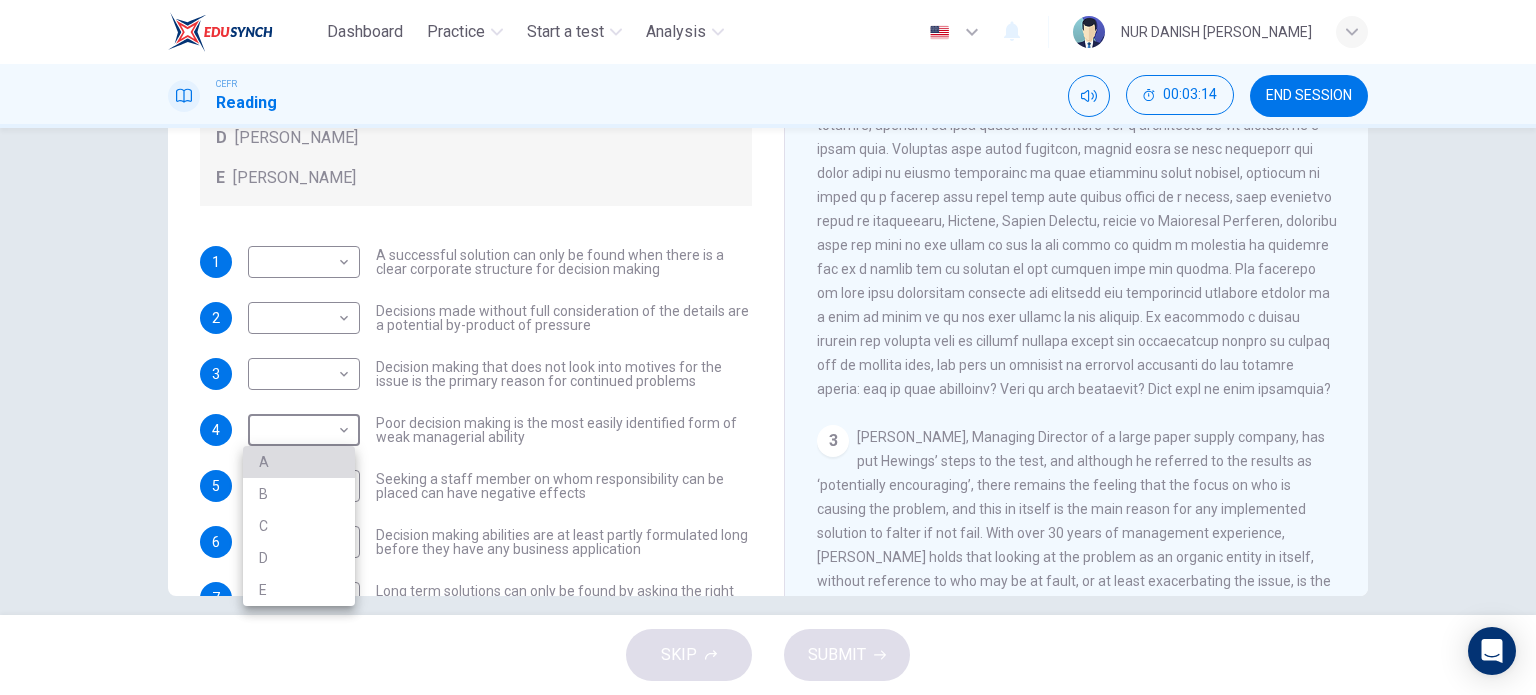 click on "A" at bounding box center [299, 462] 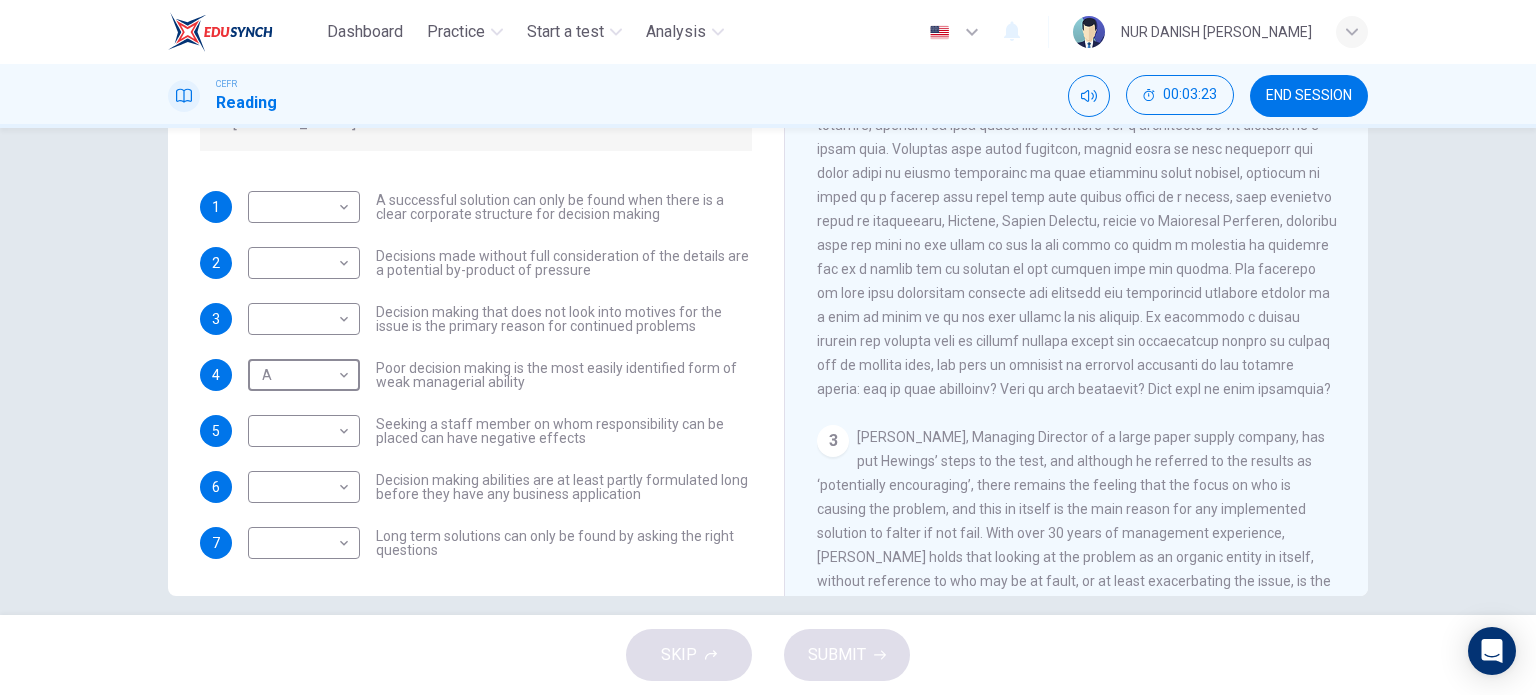 scroll, scrollTop: 216, scrollLeft: 0, axis: vertical 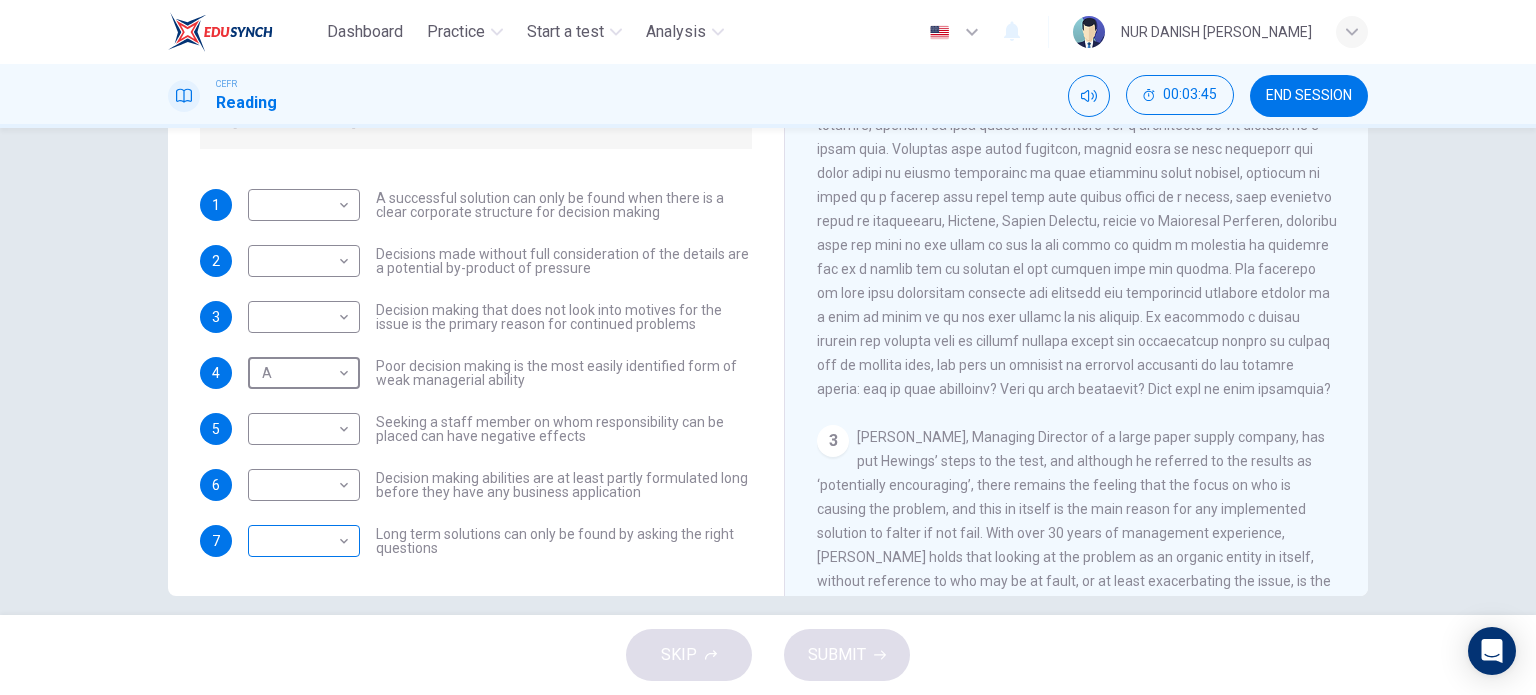 click on "​ ​" at bounding box center (304, 541) 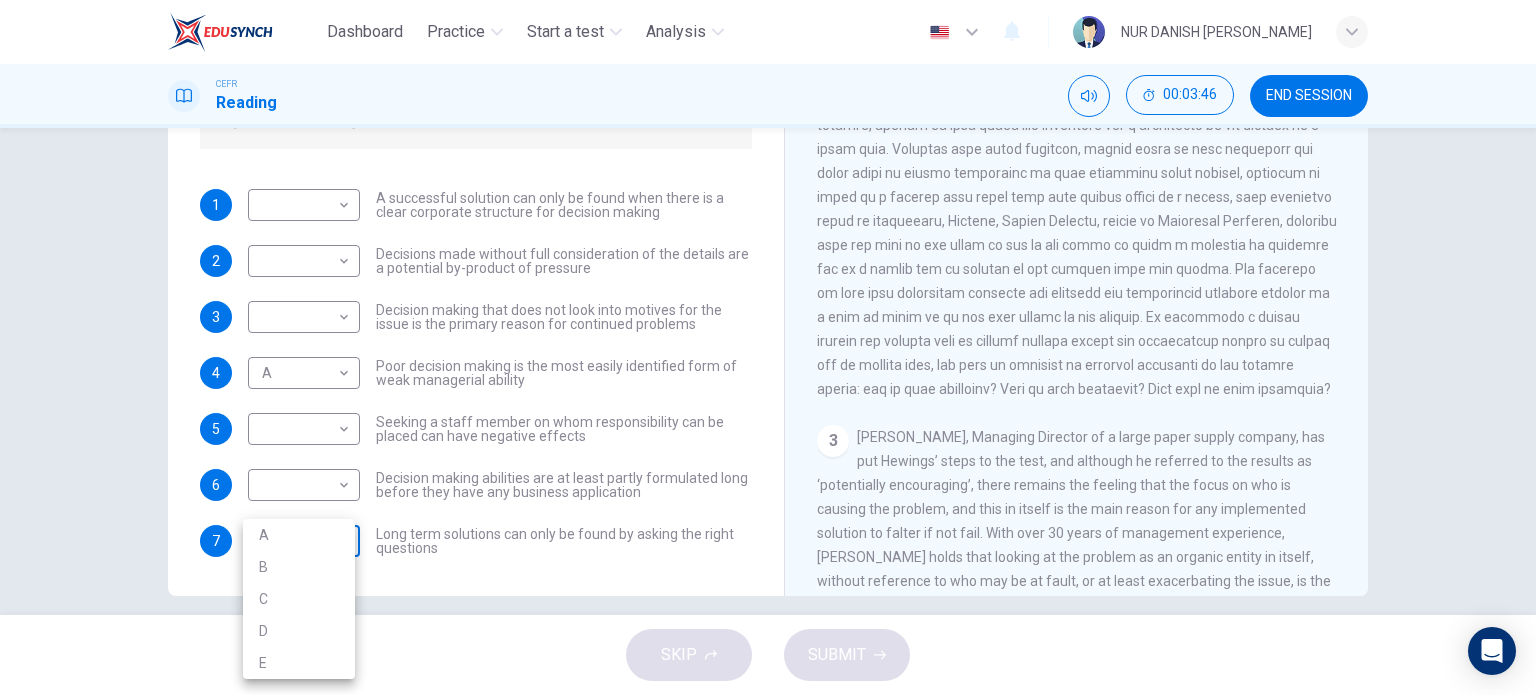 click on "Dashboard Practice Start a test Analysis English en ​ NUR DANISH [PERSON_NAME] CEFR Reading 00:03:46 END SESSION Questions 1 - 7 Match each statement with the correct person.
Write the correct answer  A-D  in the boxes below. List of People A [PERSON_NAME] Scrive B [PERSON_NAME] C [PERSON_NAME] D [PERSON_NAME] E [PERSON_NAME] 1 ​ ​ A successful solution can only be found when there is a clear corporate structure for decision making 2 ​ ​ Decisions made without full consideration of the details are a potential by-product of pressure 3 ​ ​ Decision making that does not look into motives for the issue is the primary reason for continued problems 4 A A ​ Poor decision making is the most easily identified form of weak managerial ability 5 ​ ​ Seeking a staff member on whom responsibility can be placed can have negative effects 6 ​ ​ Decision making abilities are at least partly formulated long before they have any business application 7 ​ ​ Problem Solving and Decision Making 1 2 3 4 5" at bounding box center [768, 347] 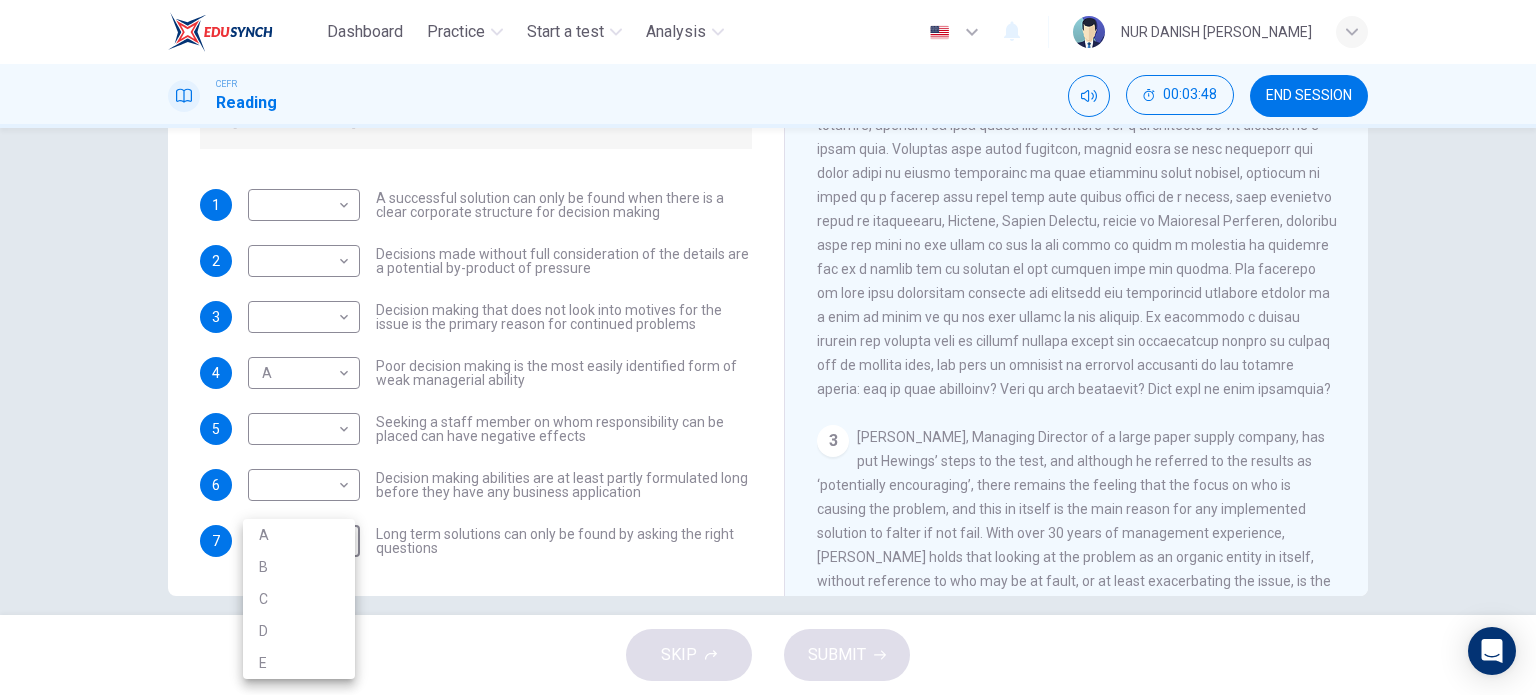 click at bounding box center (768, 347) 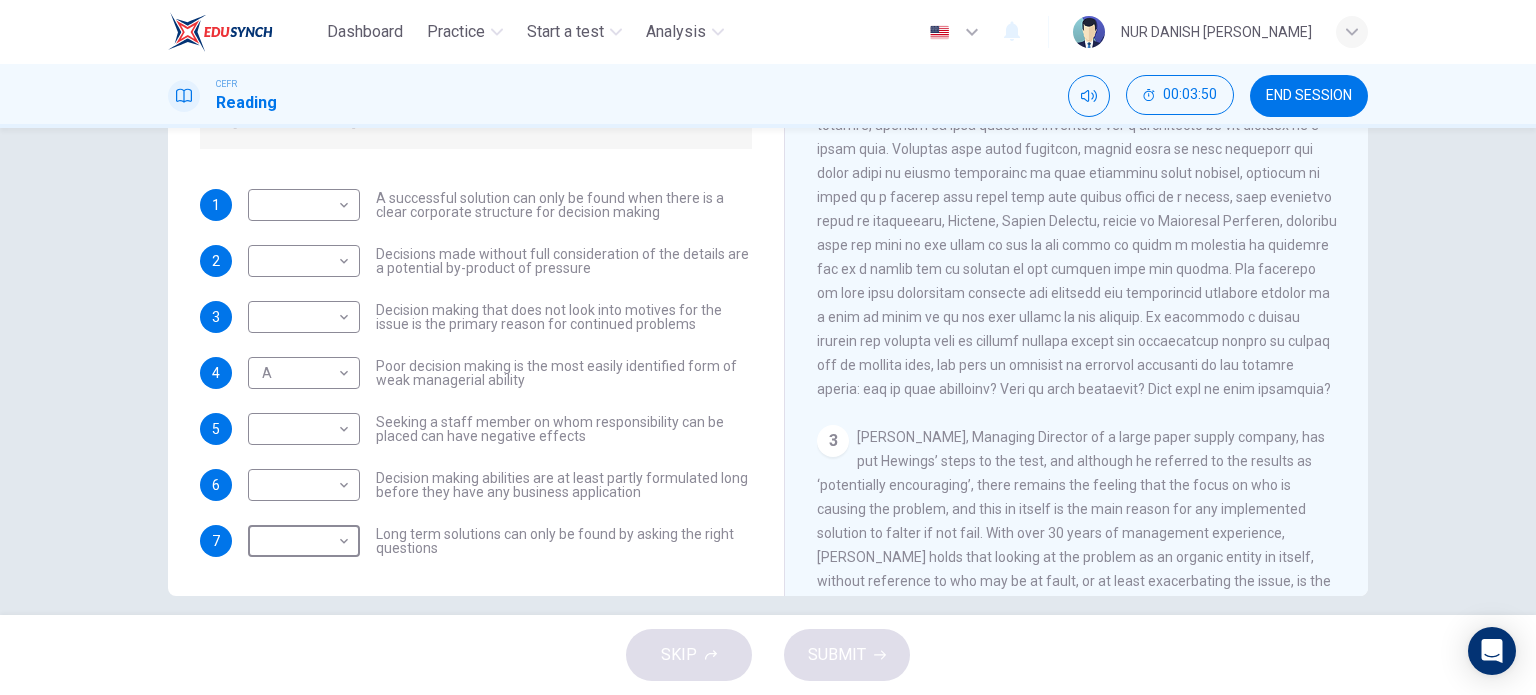 scroll, scrollTop: 213, scrollLeft: 0, axis: vertical 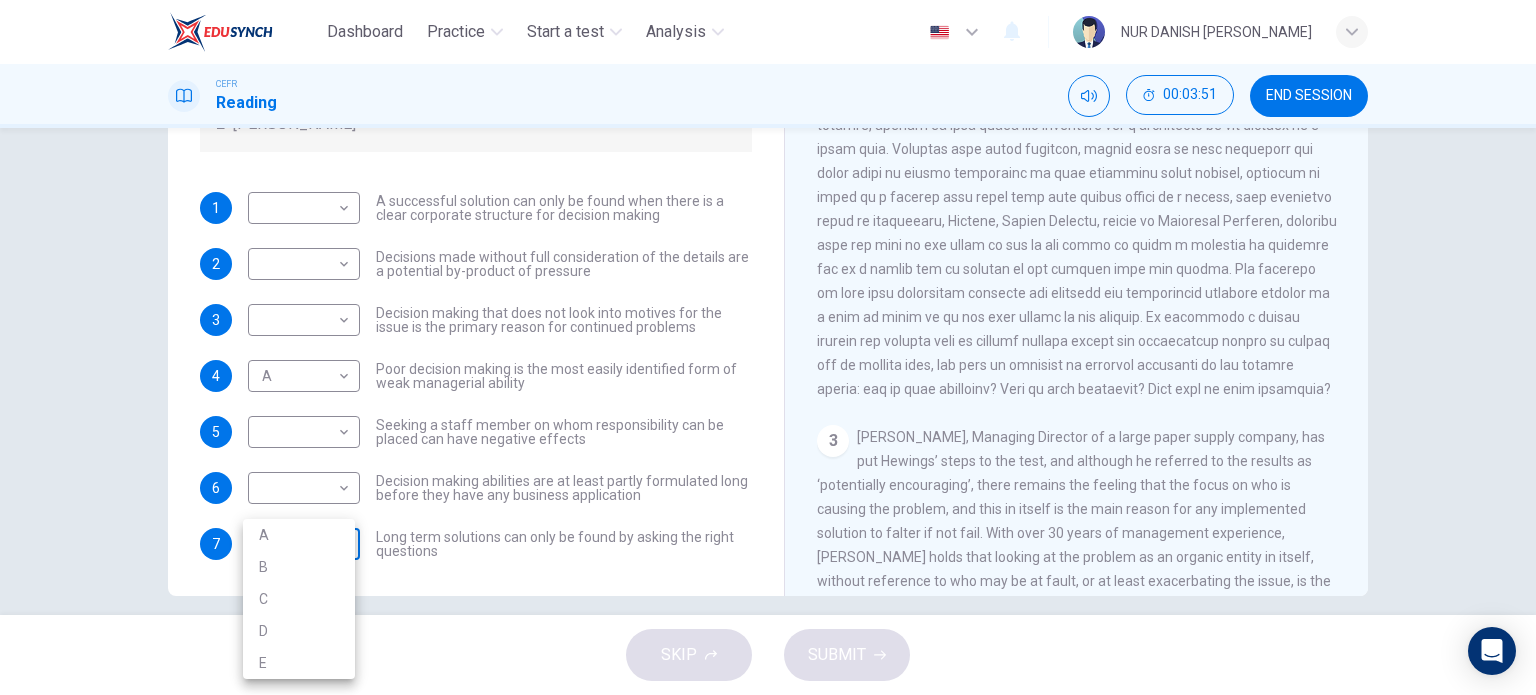 click on "Dashboard Practice Start a test Analysis English en ​ NUR DANISH [PERSON_NAME] CEFR Reading 00:03:51 END SESSION Questions 1 - 7 Match each statement with the correct person.
Write the correct answer  A-D  in the boxes below. List of People A [PERSON_NAME] Scrive B [PERSON_NAME] C [PERSON_NAME] D [PERSON_NAME] E [PERSON_NAME] 1 ​ ​ A successful solution can only be found when there is a clear corporate structure for decision making 2 ​ ​ Decisions made without full consideration of the details are a potential by-product of pressure 3 ​ ​ Decision making that does not look into motives for the issue is the primary reason for continued problems 4 A A ​ Poor decision making is the most easily identified form of weak managerial ability 5 ​ ​ Seeking a staff member on whom responsibility can be placed can have negative effects 6 ​ ​ Decision making abilities are at least partly formulated long before they have any business application 7 ​ ​ Problem Solving and Decision Making 1 2 3 4 5" at bounding box center (768, 347) 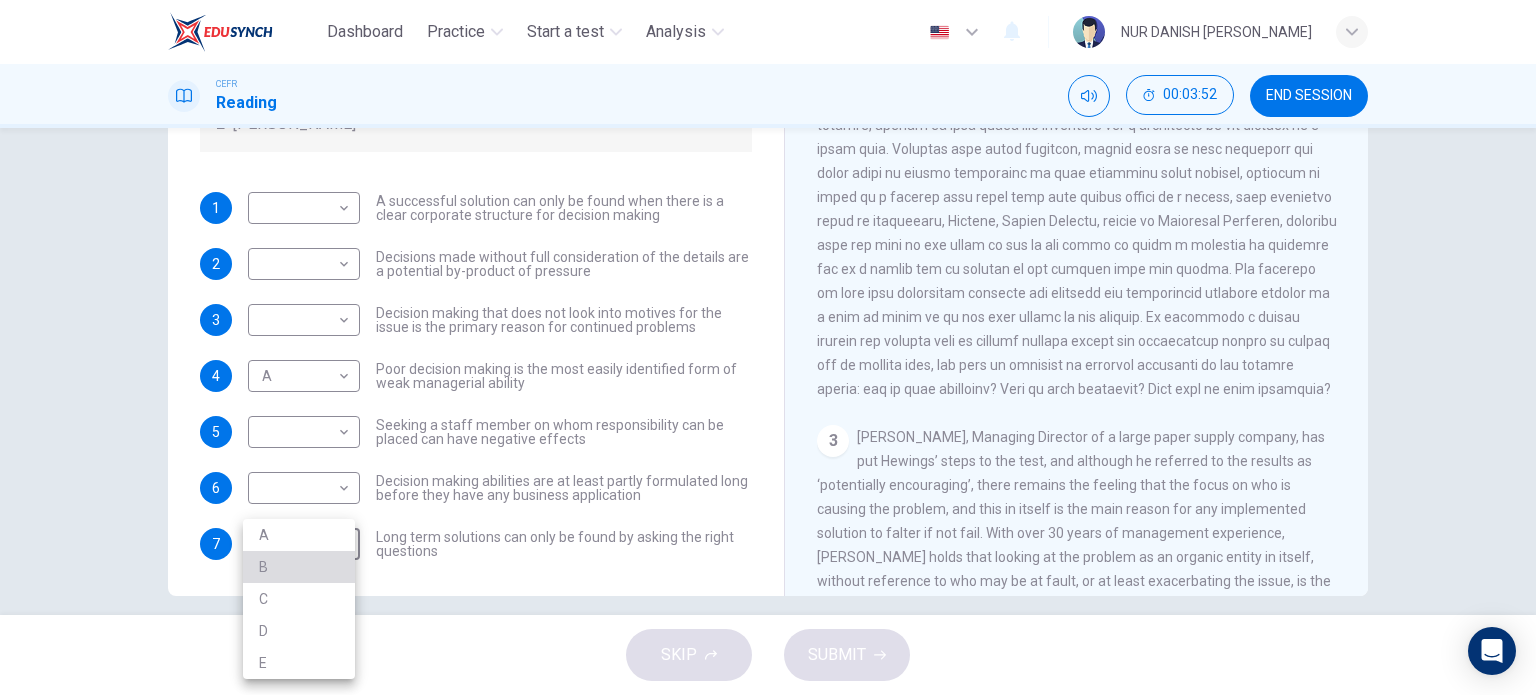 click on "B" at bounding box center (299, 567) 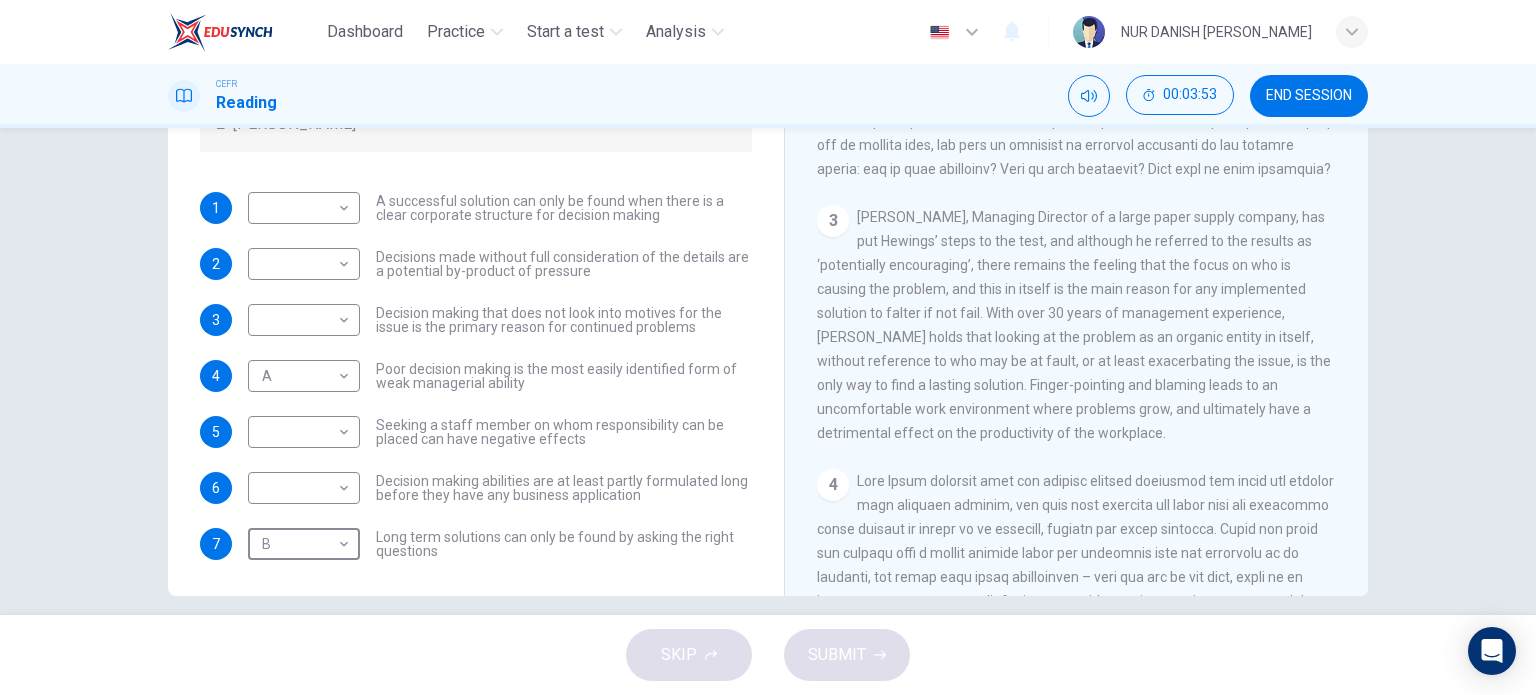 scroll, scrollTop: 758, scrollLeft: 0, axis: vertical 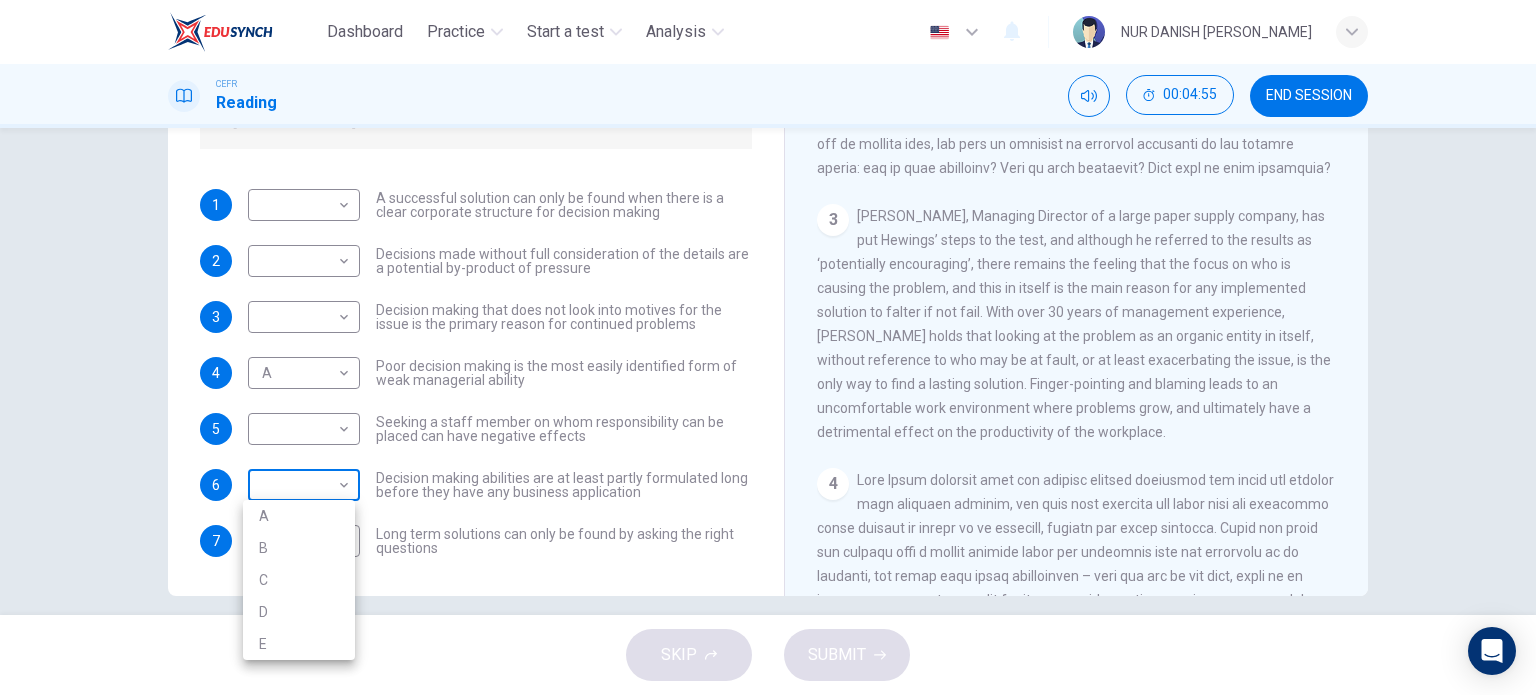 click on "Dashboard Practice Start a test Analysis English en ​ NUR DANISH [PERSON_NAME] CEFR Reading 00:04:55 END SESSION Questions 1 - 7 Match each statement with the correct person.
Write the correct answer  A-D  in the boxes below. List of People A [PERSON_NAME] Scrive B [PERSON_NAME] C [PERSON_NAME] D [PERSON_NAME] E [PERSON_NAME] 1 ​ ​ A successful solution can only be found when there is a clear corporate structure for decision making 2 ​ ​ Decisions made without full consideration of the details are a potential by-product of pressure 3 ​ ​ Decision making that does not look into motives for the issue is the primary reason for continued problems 4 A A ​ Poor decision making is the most easily identified form of weak managerial ability 5 ​ ​ Seeking a staff member on whom responsibility can be placed can have negative effects 6 ​ ​ Decision making abilities are at least partly formulated long before they have any business application 7 B B ​ Problem Solving and Decision Making 1 2 3 4 5" at bounding box center (768, 347) 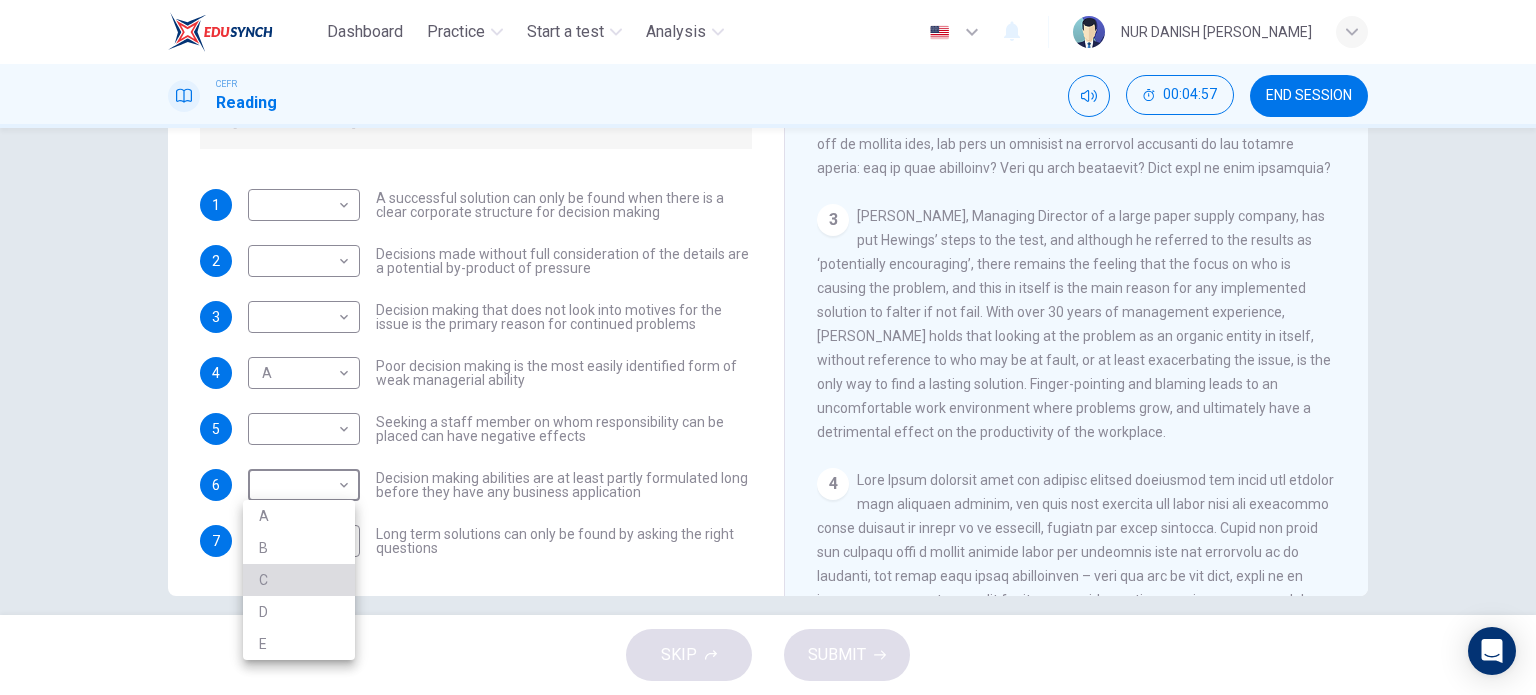 click on "C" at bounding box center (299, 580) 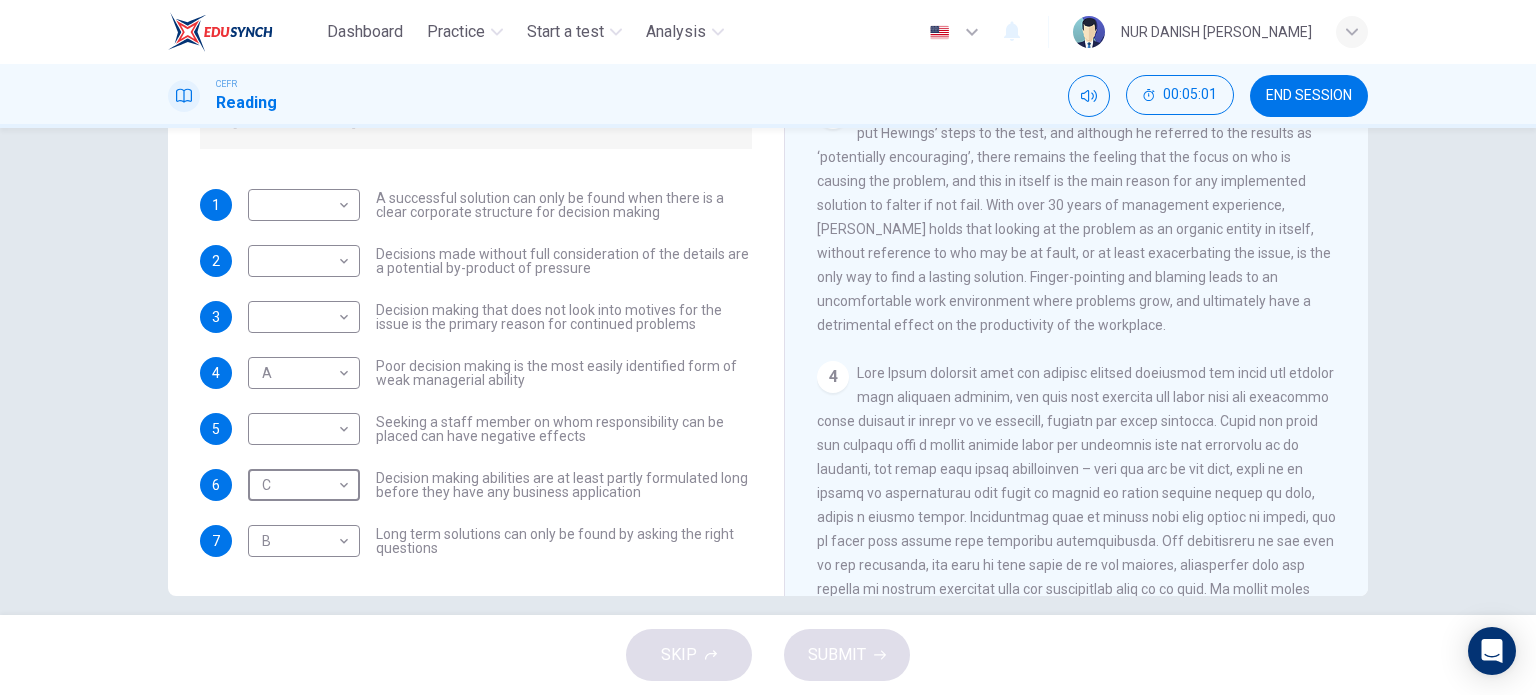 scroll, scrollTop: 938, scrollLeft: 0, axis: vertical 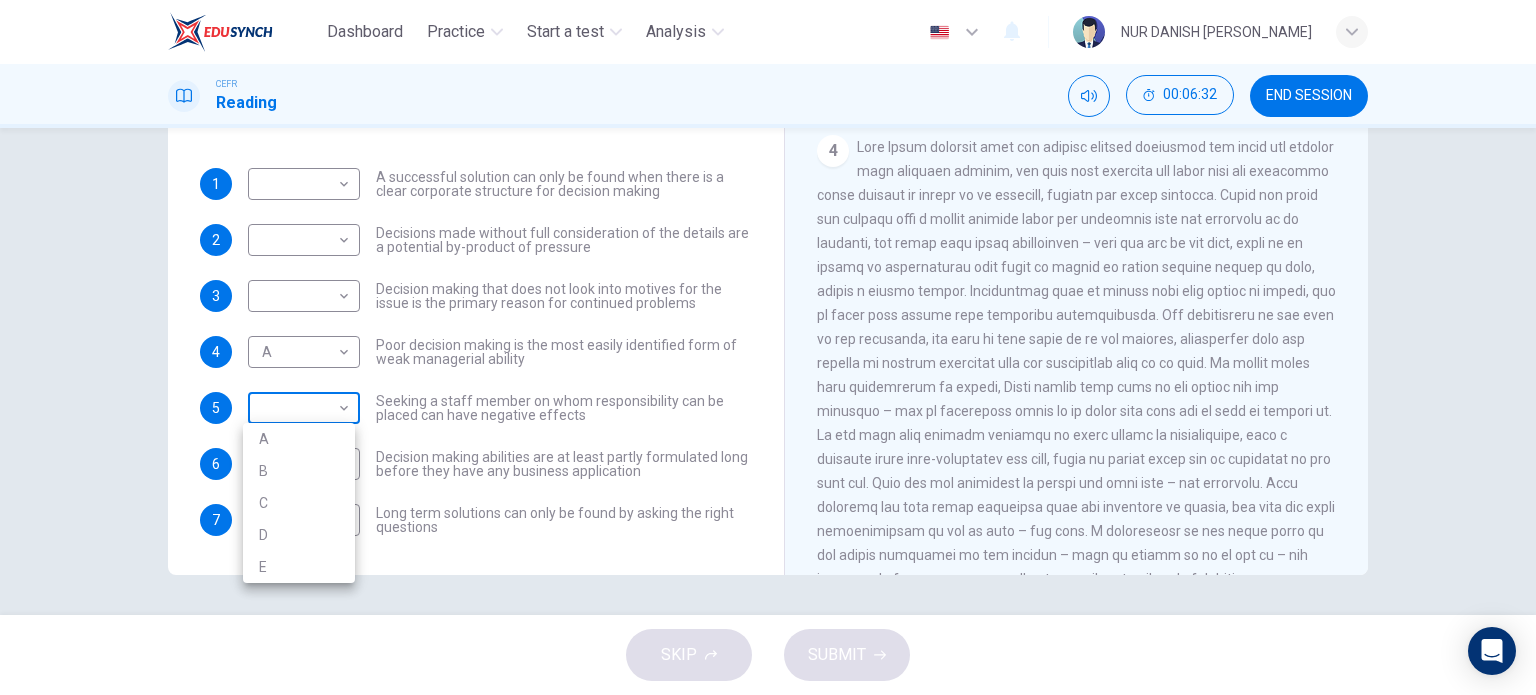 click on "Dashboard Practice Start a test Analysis English en ​ NUR DANISH [PERSON_NAME] CEFR Reading 00:06:32 END SESSION Questions 1 - 7 Match each statement with the correct person.
Write the correct answer  A-D  in the boxes below. List of People A [PERSON_NAME] Scrive B [PERSON_NAME] C [PERSON_NAME] D [PERSON_NAME] E [PERSON_NAME] 1 ​ ​ A successful solution can only be found when there is a clear corporate structure for decision making 2 ​ ​ Decisions made without full consideration of the details are a potential by-product of pressure 3 ​ ​ Decision making that does not look into motives for the issue is the primary reason for continued problems 4 A A ​ Poor decision making is the most easily identified form of weak managerial ability 5 ​ ​ Seeking a staff member on whom responsibility can be placed can have negative effects 6 C C ​ Decision making abilities are at least partly formulated long before they have any business application 7 B B ​ Problem Solving and Decision Making 1 2 3 4 5" at bounding box center [768, 347] 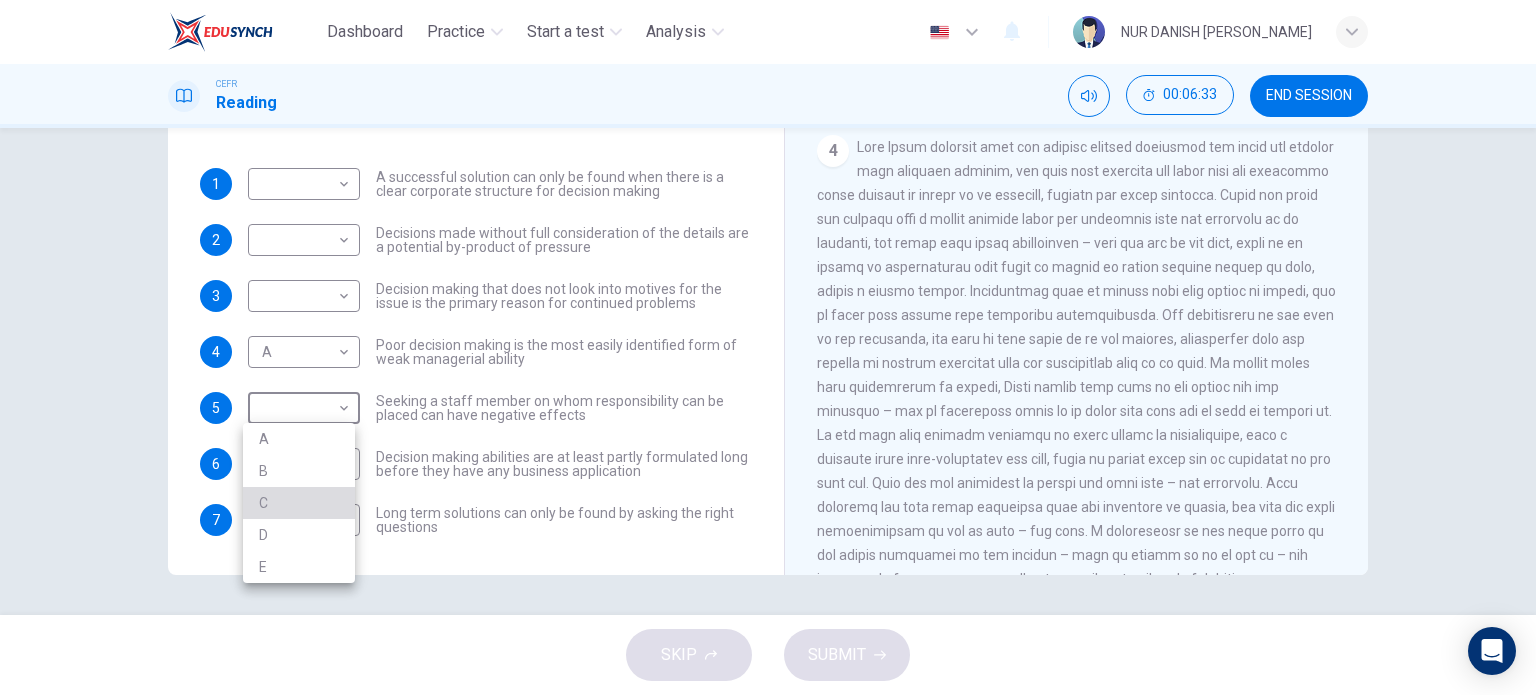 click on "C" at bounding box center [299, 503] 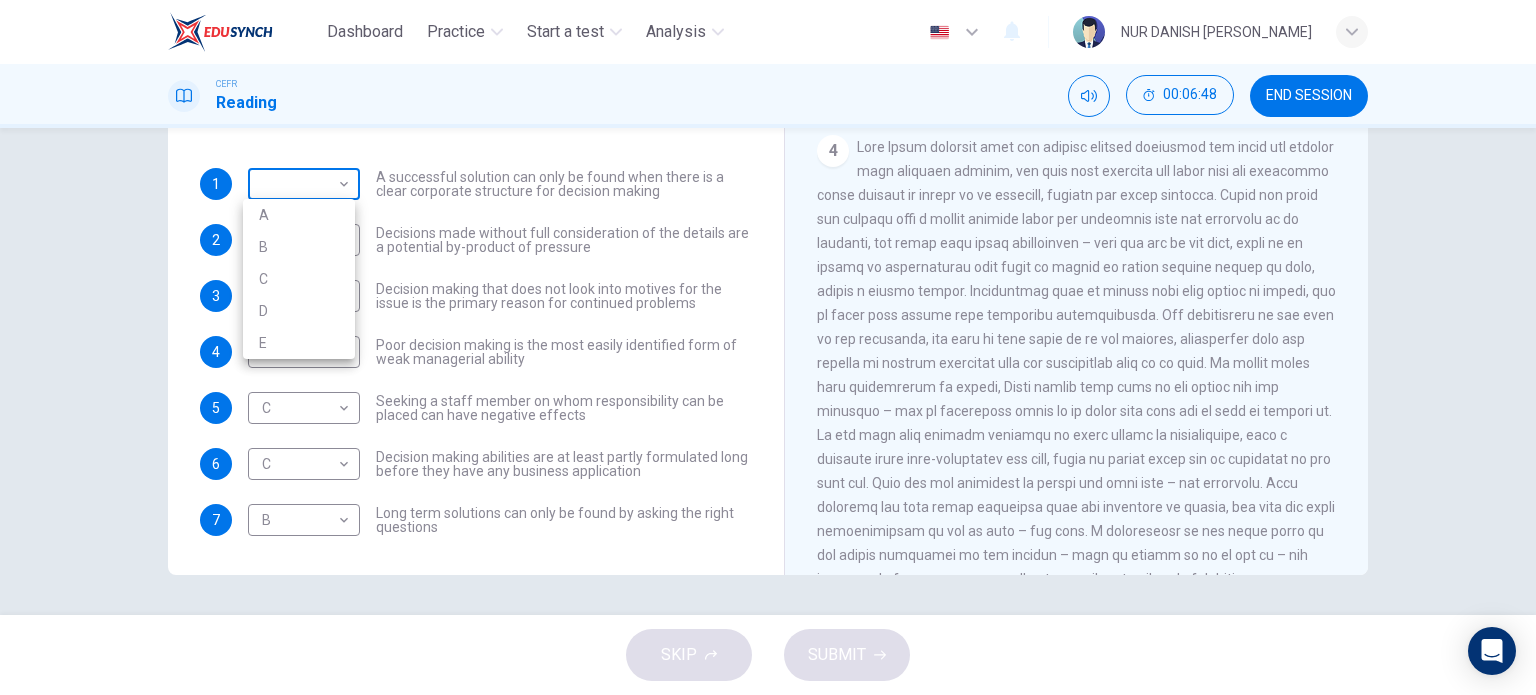 click on "Dashboard Practice Start a test Analysis English en ​ NUR DANISH [PERSON_NAME] CEFR Reading 00:06:48 END SESSION Questions 1 - 7 Match each statement with the correct person.
Write the correct answer  A-D  in the boxes below. List of People A [PERSON_NAME] B [PERSON_NAME] C [PERSON_NAME] D [PERSON_NAME] E [PERSON_NAME] 1 ​ ​ A successful solution can only be found when there is a clear corporate structure for decision making 2 ​ ​ Decisions made without full consideration of the details are a potential by-product of pressure 3 ​ ​ Decision making that does not look into motives for the issue is the primary reason for continued problems 4 A A ​ Poor decision making is the most easily identified form of weak managerial ability 5 C C ​ Seeking a staff member on whom responsibility can be placed can have negative effects 6 C C ​ Decision making abilities are at least partly formulated long before they have any business application 7 B B ​ Problem Solving and Decision Making 1 2 3 4 5" at bounding box center [768, 347] 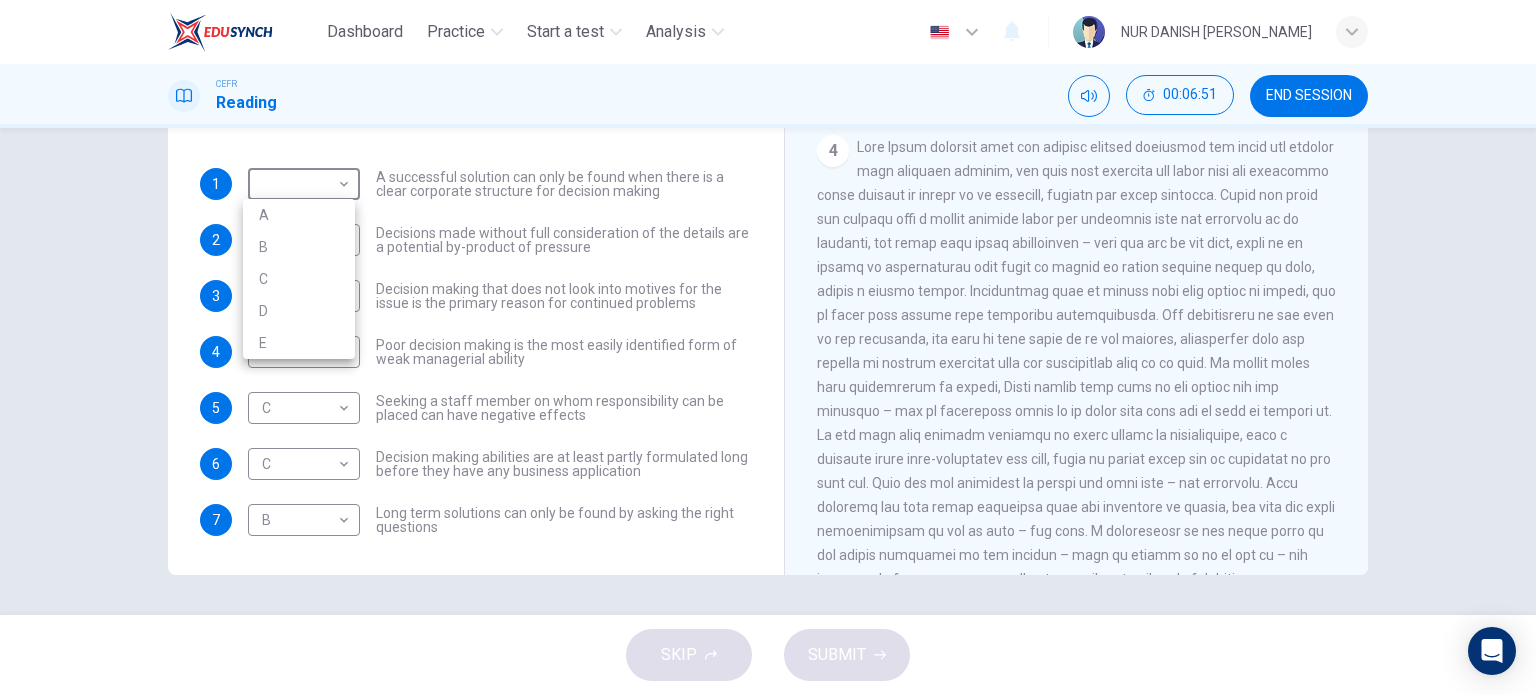 click at bounding box center (768, 347) 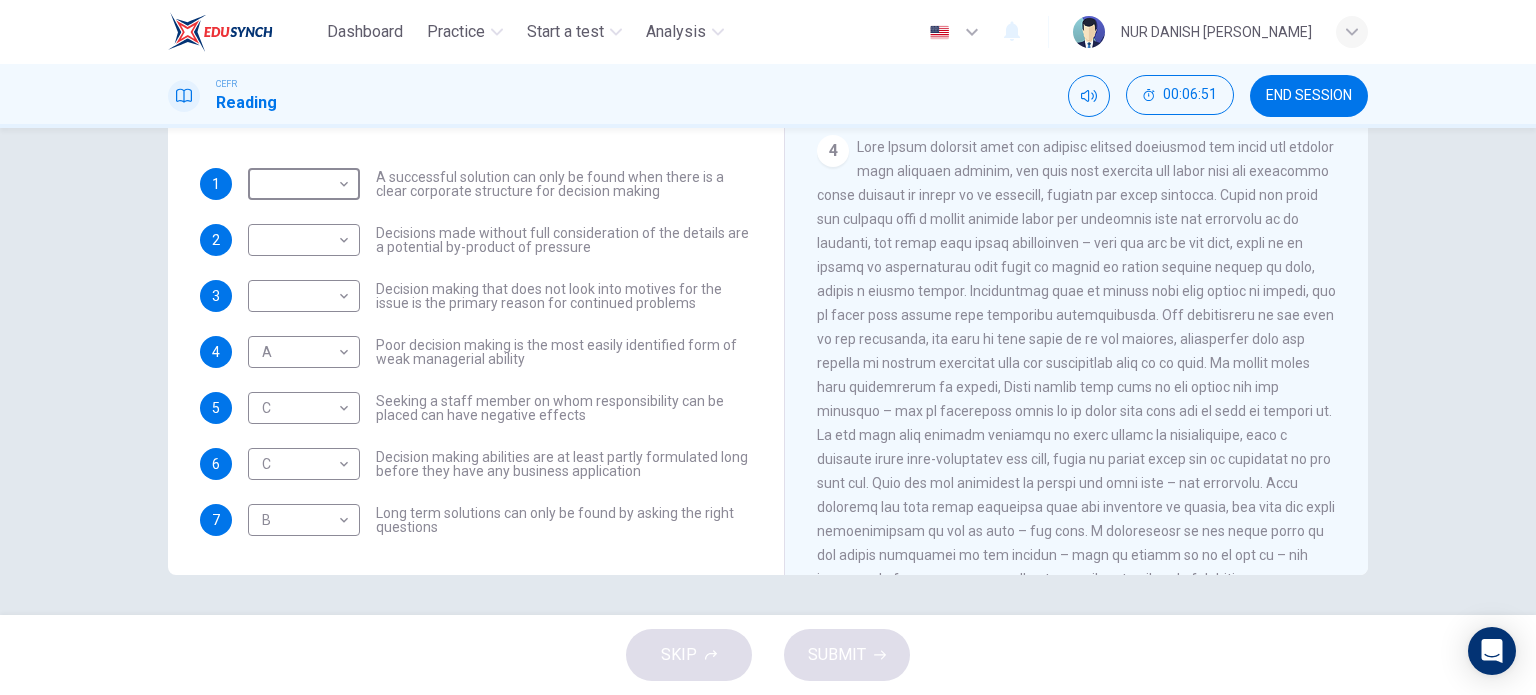 scroll, scrollTop: 0, scrollLeft: 0, axis: both 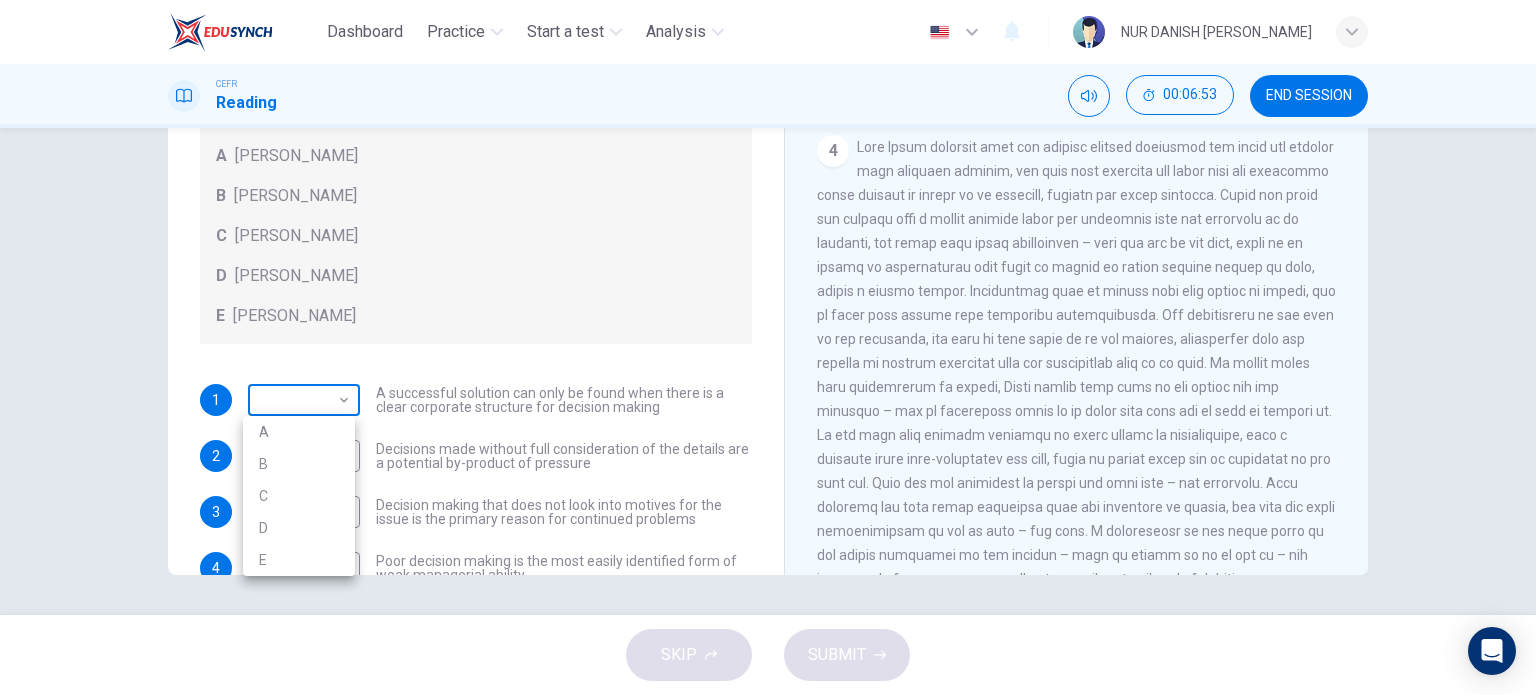 click on "Dashboard Practice Start a test Analysis English en ​ NUR DANISH [PERSON_NAME] CEFR Reading 00:06:53 END SESSION Questions 1 - 7 Match each statement with the correct person.
Write the correct answer  A-D  in the boxes below. List of People A [PERSON_NAME] B [PERSON_NAME] C [PERSON_NAME] D [PERSON_NAME] E [PERSON_NAME] 1 ​ ​ A successful solution can only be found when there is a clear corporate structure for decision making 2 ​ ​ Decisions made without full consideration of the details are a potential by-product of pressure 3 ​ ​ Decision making that does not look into motives for the issue is the primary reason for continued problems 4 A A ​ Poor decision making is the most easily identified form of weak managerial ability 5 C C ​ Seeking a staff member on whom responsibility can be placed can have negative effects 6 C C ​ Decision making abilities are at least partly formulated long before they have any business application 7 B B ​ Problem Solving and Decision Making 1 2 3 4 5" at bounding box center [768, 347] 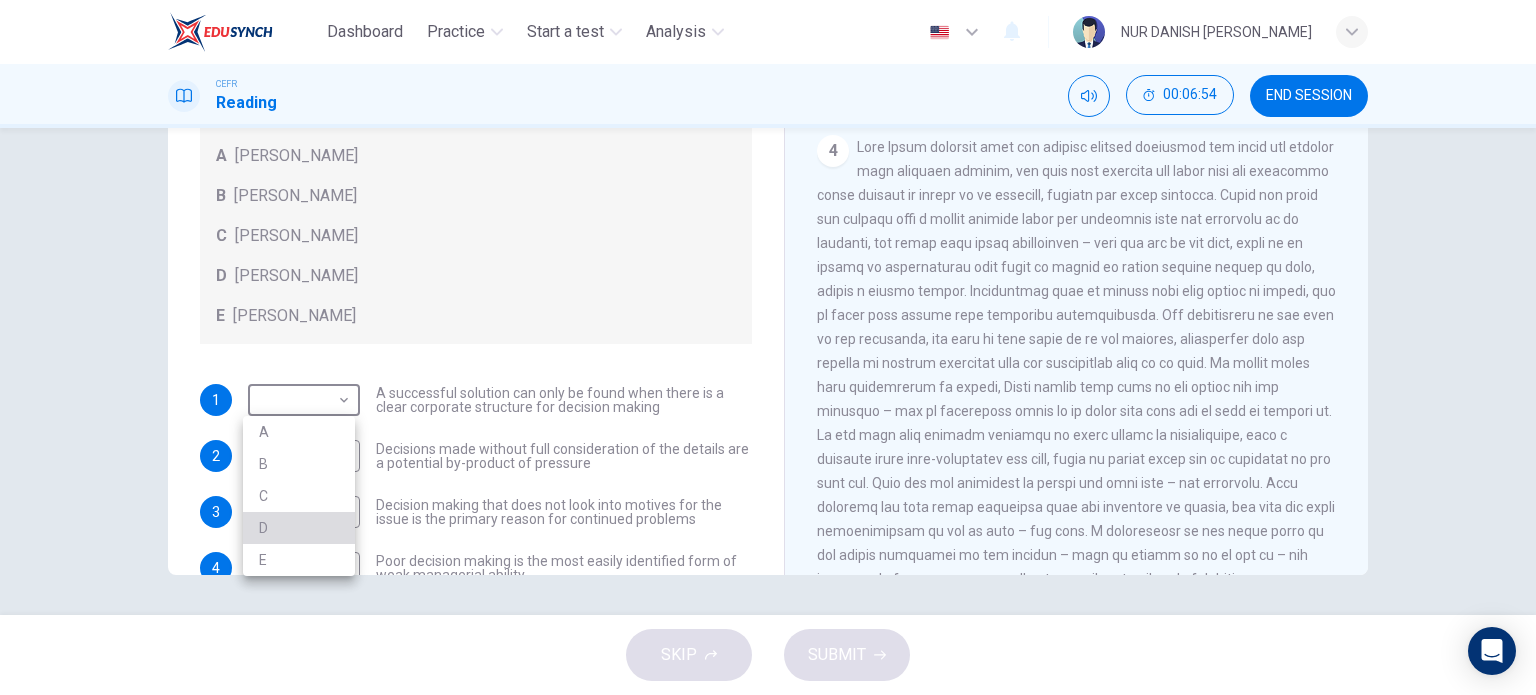 click on "D" at bounding box center (299, 528) 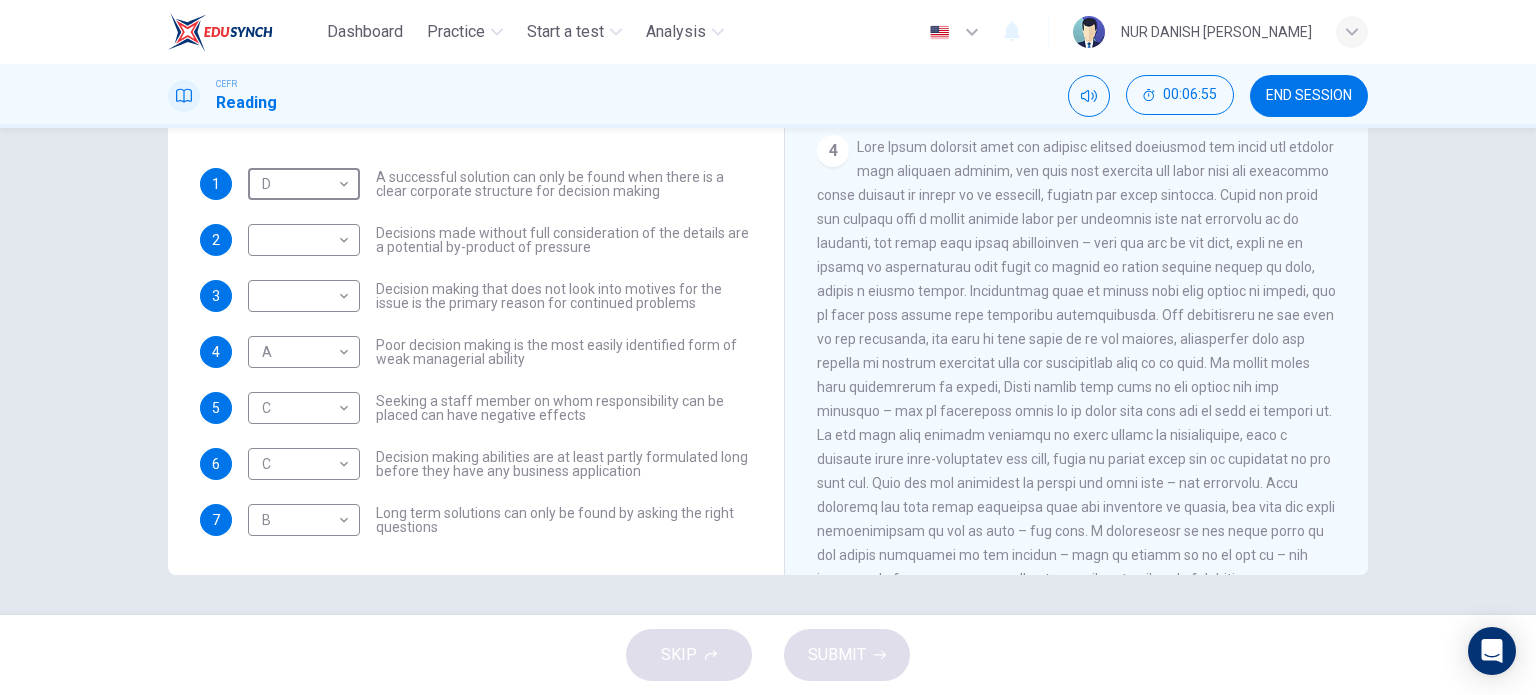 scroll, scrollTop: 216, scrollLeft: 0, axis: vertical 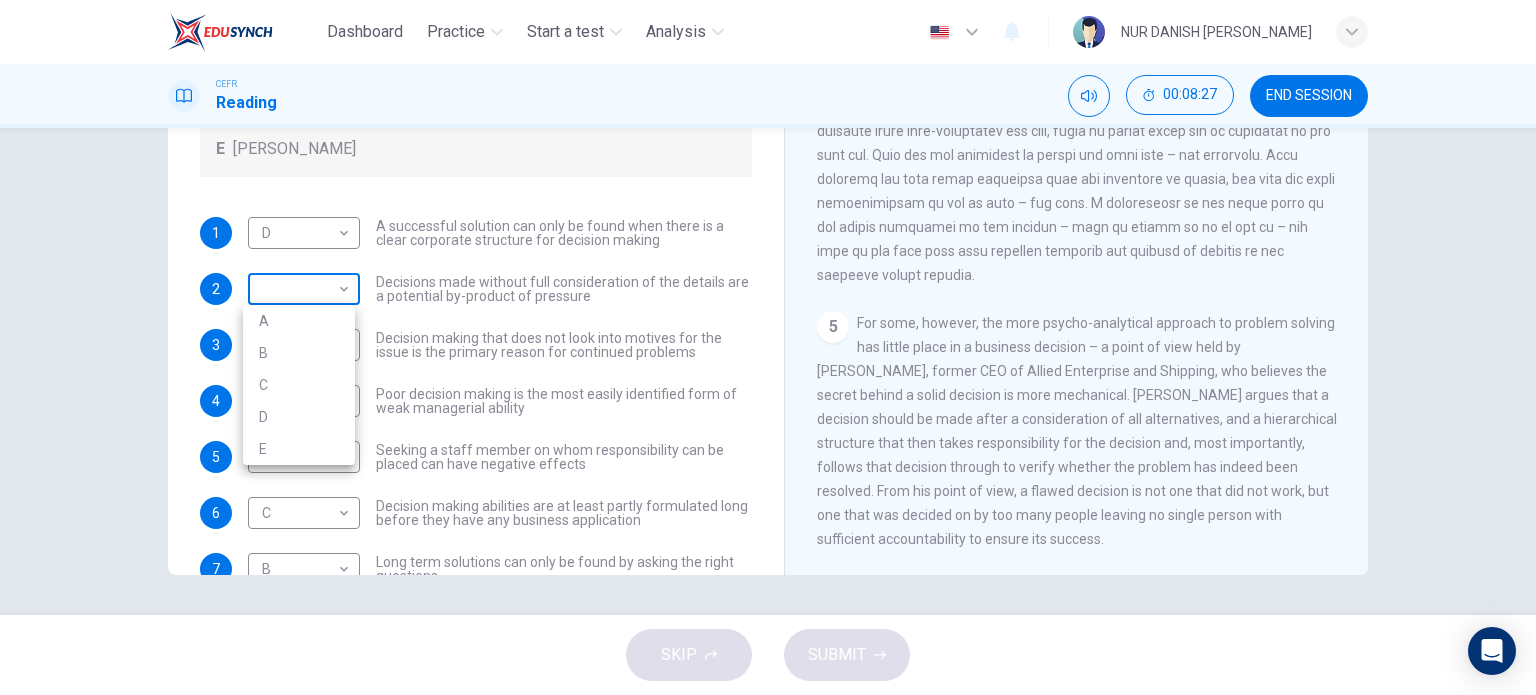 click on "Dashboard Practice Start a test Analysis English en ​ NUR DANISH [PERSON_NAME] CEFR Reading 00:08:27 END SESSION Questions 1 - 7 Match each statement with the correct person.
Write the correct answer  A-D  in the boxes below. List of People A [PERSON_NAME] B [PERSON_NAME] C [PERSON_NAME] D [PERSON_NAME] E [PERSON_NAME] 1 D D ​ A successful solution can only be found when there is a clear corporate structure for decision making 2 ​ ​ Decisions made without full consideration of the details are a potential by-product of pressure 3 ​ ​ Decision making that does not look into motives for the issue is the primary reason for continued problems 4 A A ​ Poor decision making is the most easily identified form of weak managerial ability 5 C C ​ Seeking a staff member on whom responsibility can be placed can have negative effects 6 C C ​ Decision making abilities are at least partly formulated long before they have any business application 7 B B ​ Problem Solving and Decision Making 1 2 3 4 5" at bounding box center (768, 347) 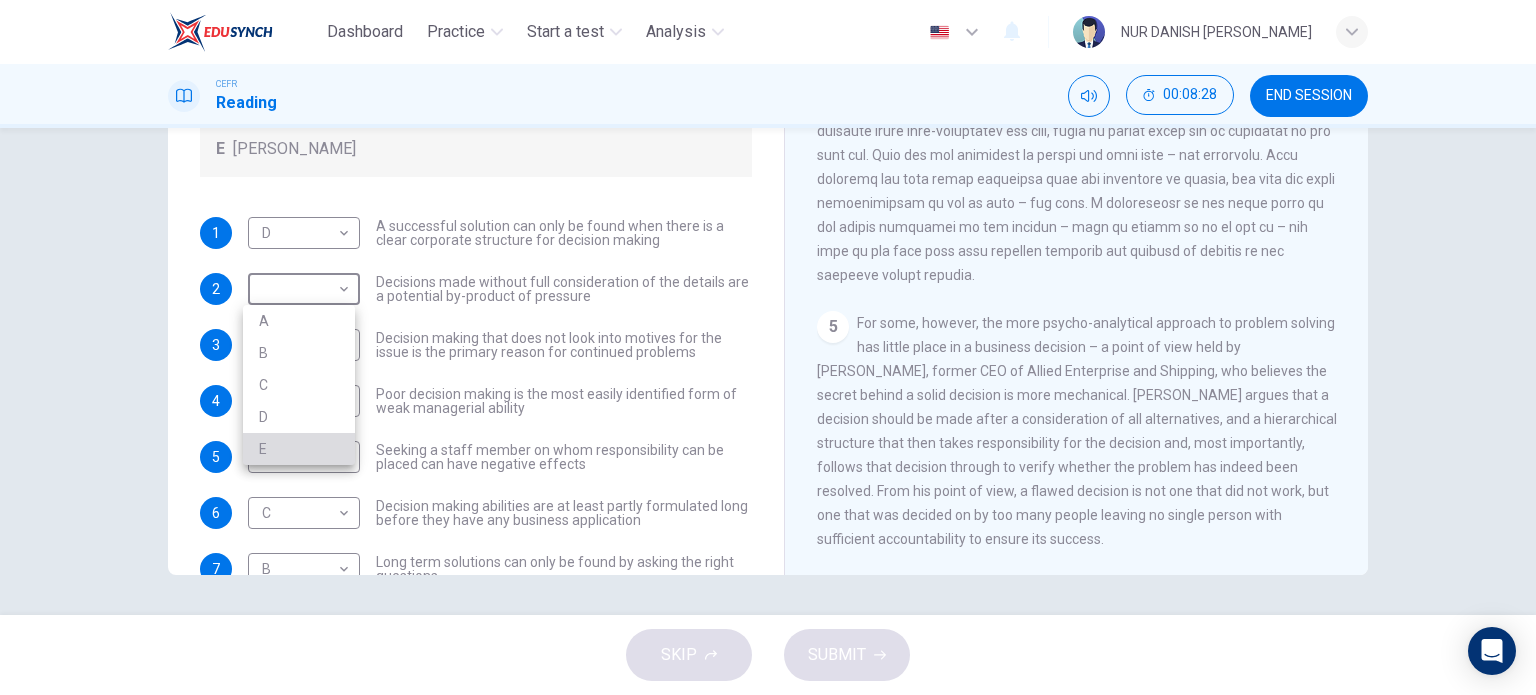 click on "E" at bounding box center (299, 449) 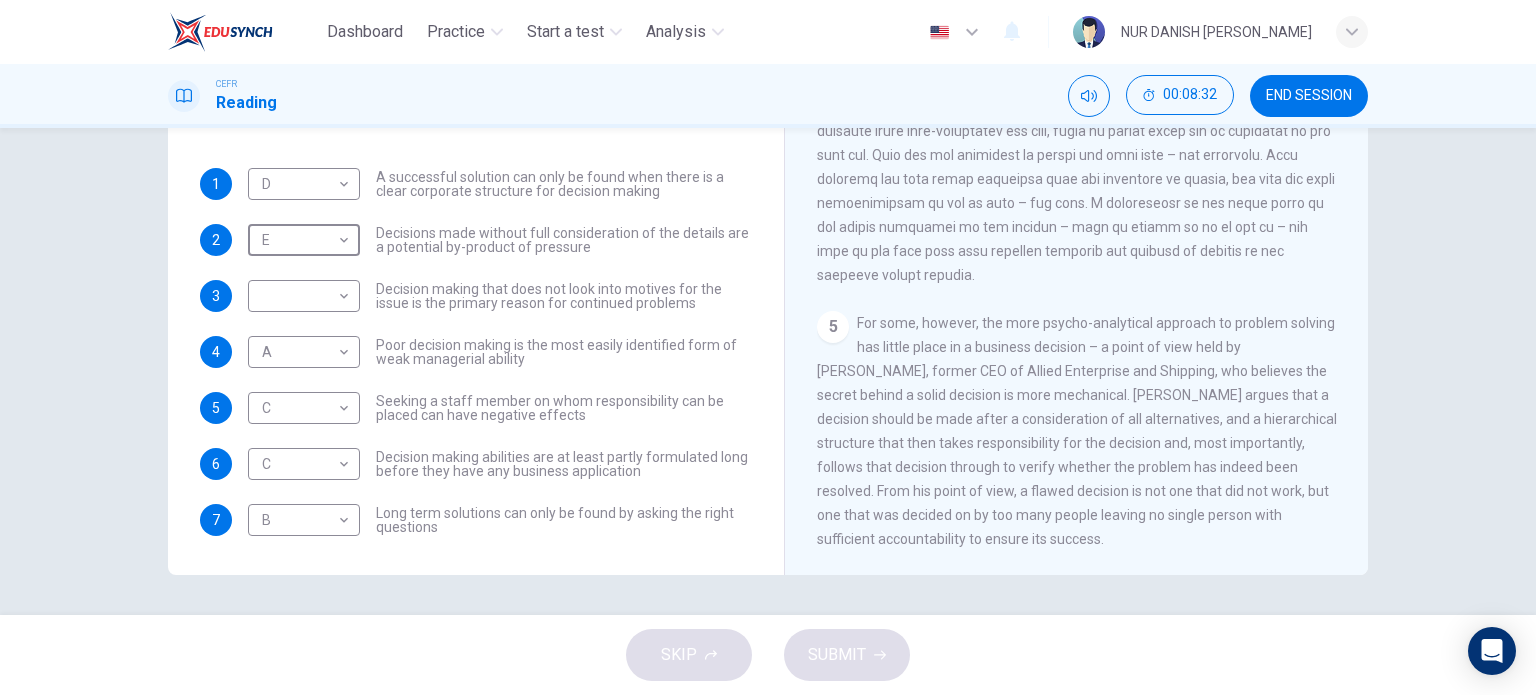 scroll, scrollTop: 216, scrollLeft: 0, axis: vertical 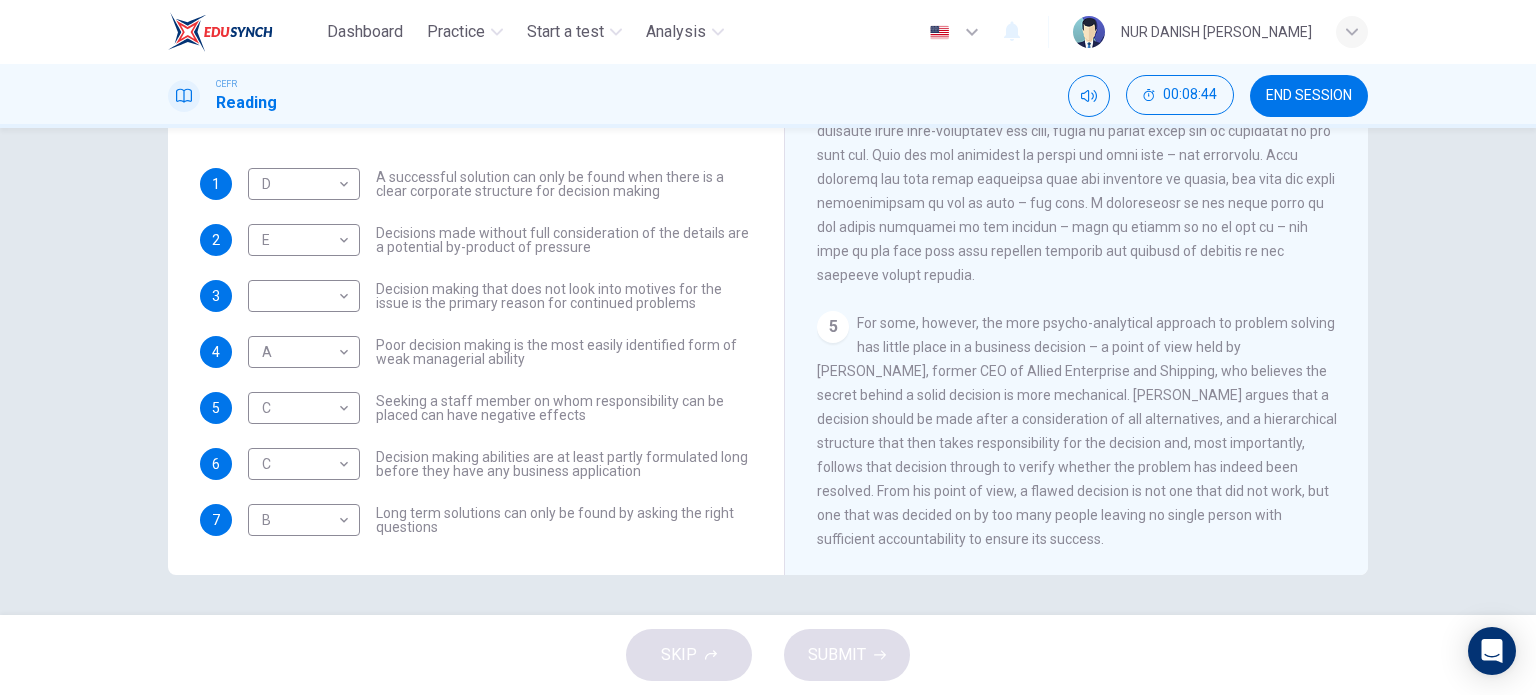 click on "Decision making that does not look into motives for the issue is the primary reason for continued problems" at bounding box center [564, 296] 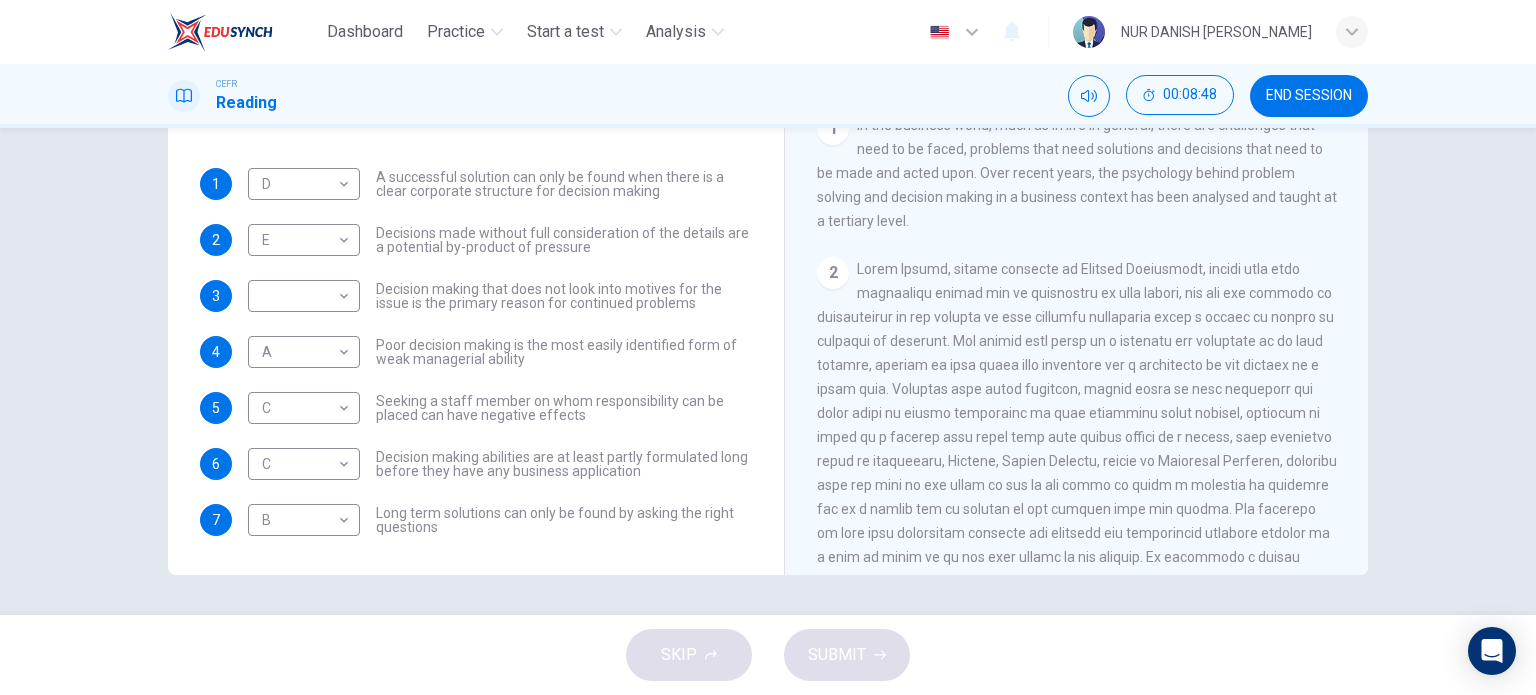 scroll, scrollTop: 275, scrollLeft: 0, axis: vertical 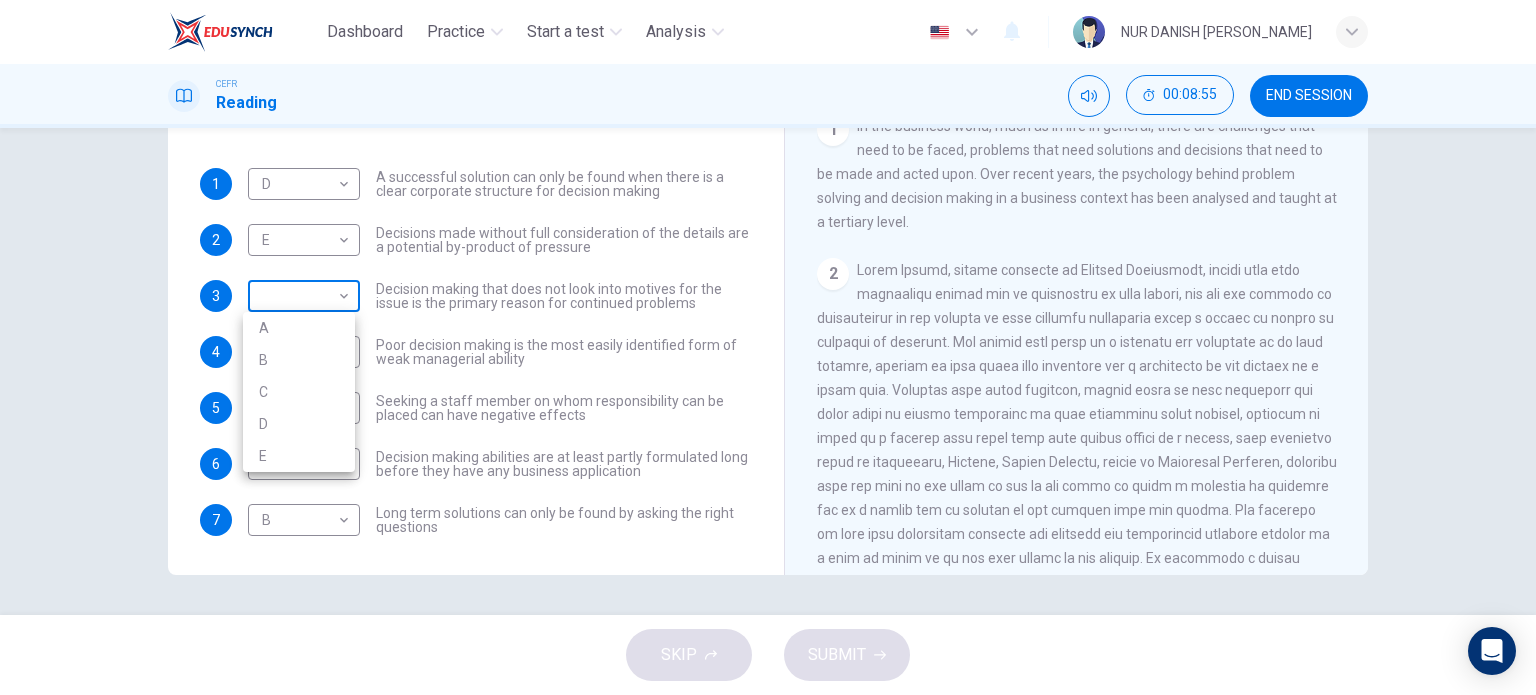 click on "Dashboard Practice Start a test Analysis English en ​ NUR DANISH [PERSON_NAME] CEFR Reading 00:08:55 END SESSION Questions 1 - 7 Match each statement with the correct person.
Write the correct answer  A-D  in the boxes below. List of People A [PERSON_NAME] Scrive B [PERSON_NAME] C [PERSON_NAME] D [PERSON_NAME] E [PERSON_NAME] 1 D D ​ A successful solution can only be found when there is a clear corporate structure for decision making 2 E E ​ Decisions made without full consideration of the details are a potential by-product of pressure 3 ​ ​ Decision making that does not look into motives for the issue is the primary reason for continued problems 4 A A ​ Poor decision making is the most easily identified form of weak managerial ability 5 C C ​ Seeking a staff member on whom responsibility can be placed can have negative effects 6 C C ​ Decision making abilities are at least partly formulated long before they have any business application 7 B B ​ Problem Solving and Decision Making 1 2 3 4 5" at bounding box center [768, 347] 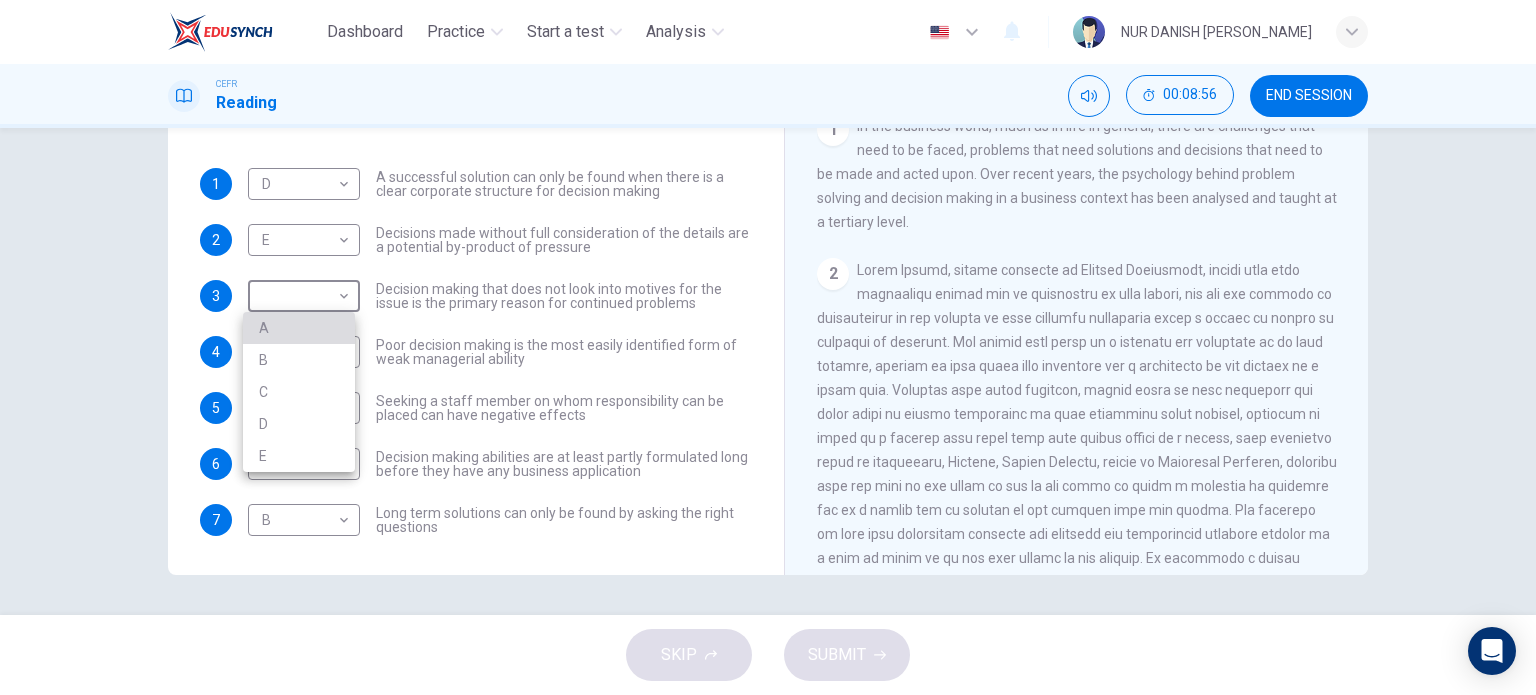 click on "A" at bounding box center [299, 328] 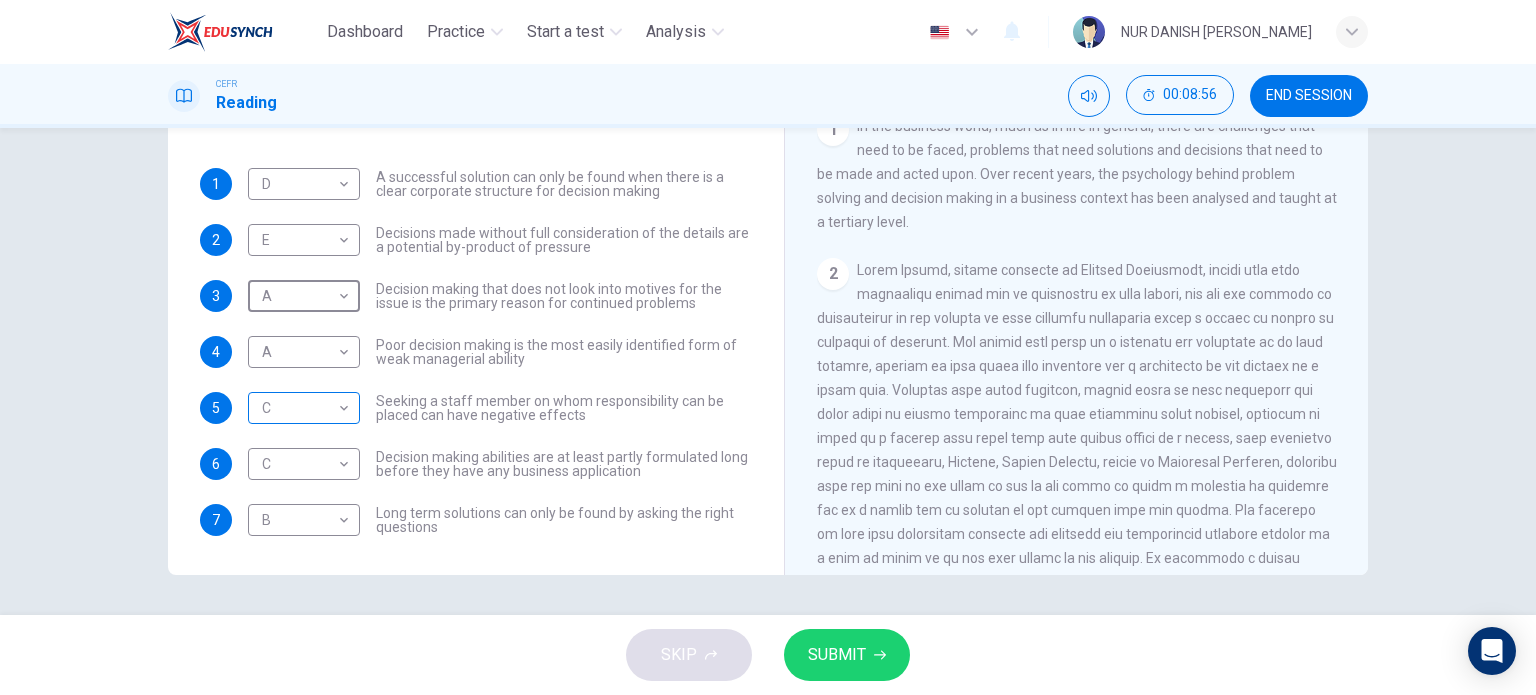 scroll, scrollTop: 216, scrollLeft: 0, axis: vertical 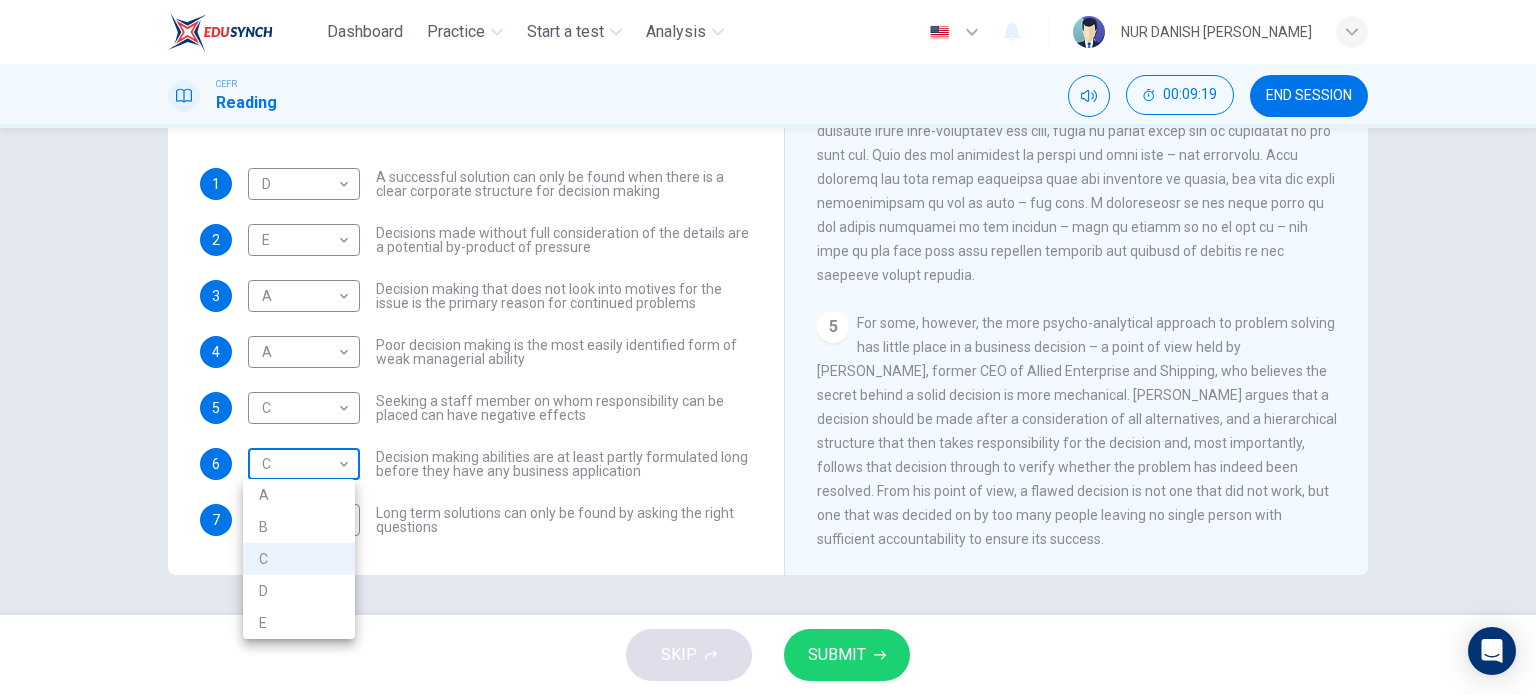 click on "Dashboard Practice Start a test Analysis English en ​ NUR DANISH [PERSON_NAME] CEFR Reading 00:09:19 END SESSION Questions 1 - 7 Match each statement with the correct person.
Write the correct answer  A-D  in the boxes below. List of People A [PERSON_NAME] Scrive B [PERSON_NAME] C [PERSON_NAME] D [PERSON_NAME] E [PERSON_NAME] 1 D D ​ A successful solution can only be found when there is a clear corporate structure for decision making 2 E E ​ Decisions made without full consideration of the details are a potential by-product of pressure 3 A A ​ Decision making that does not look into motives for the issue is the primary reason for continued problems 4 A A ​ Poor decision making is the most easily identified form of weak managerial ability 5 C C ​ Seeking a staff member on whom responsibility can be placed can have negative effects 6 C C ​ Decision making abilities are at least partly formulated long before they have any business application 7 B B ​ Problem Solving and Decision Making 1 2 3 4 5" at bounding box center (768, 347) 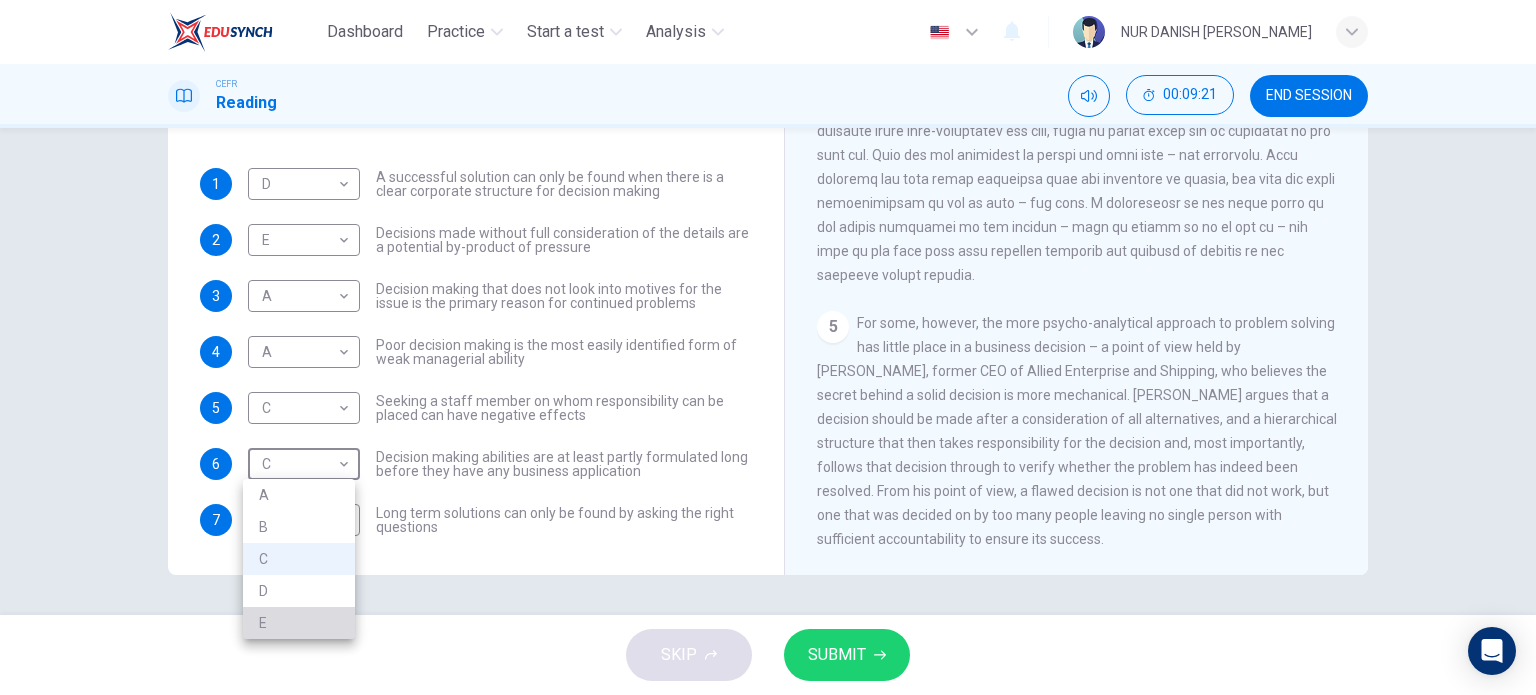 click on "E" at bounding box center [299, 623] 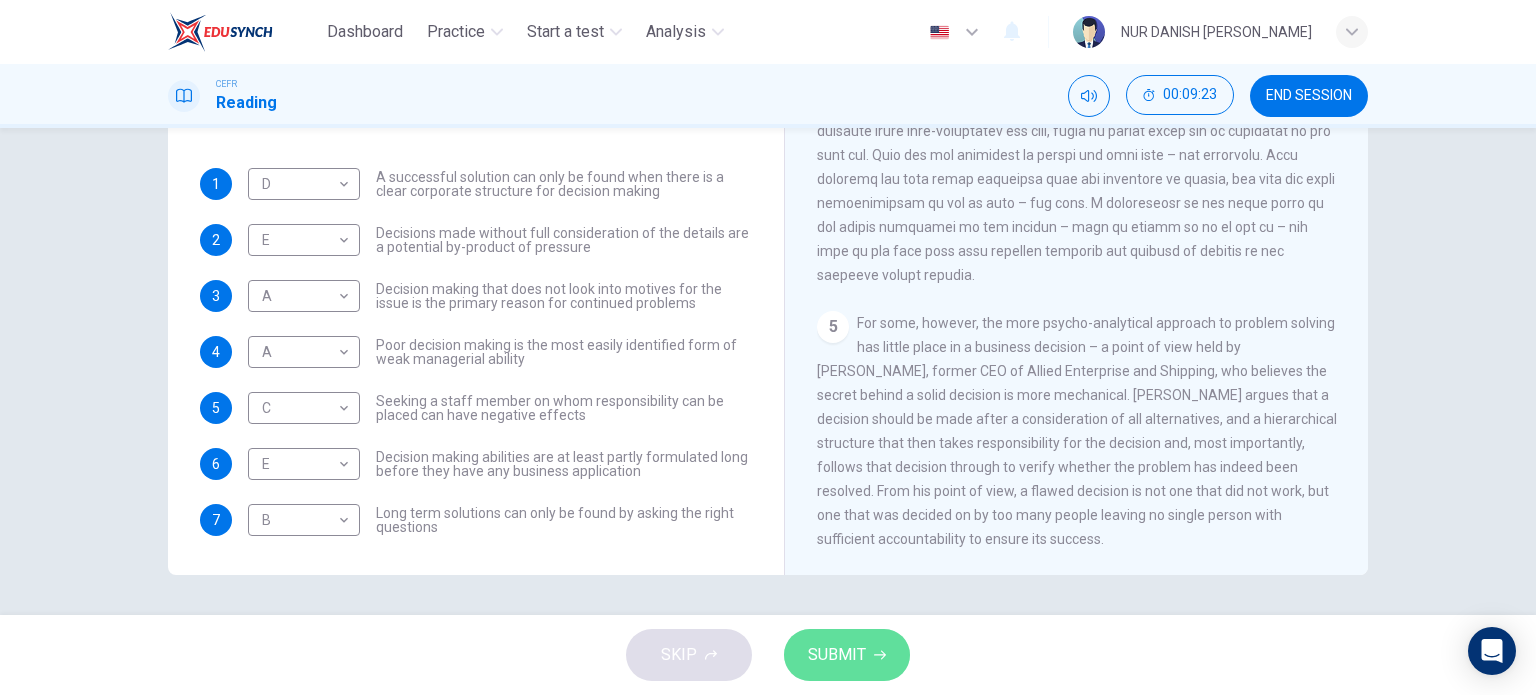 click on "SUBMIT" at bounding box center [837, 655] 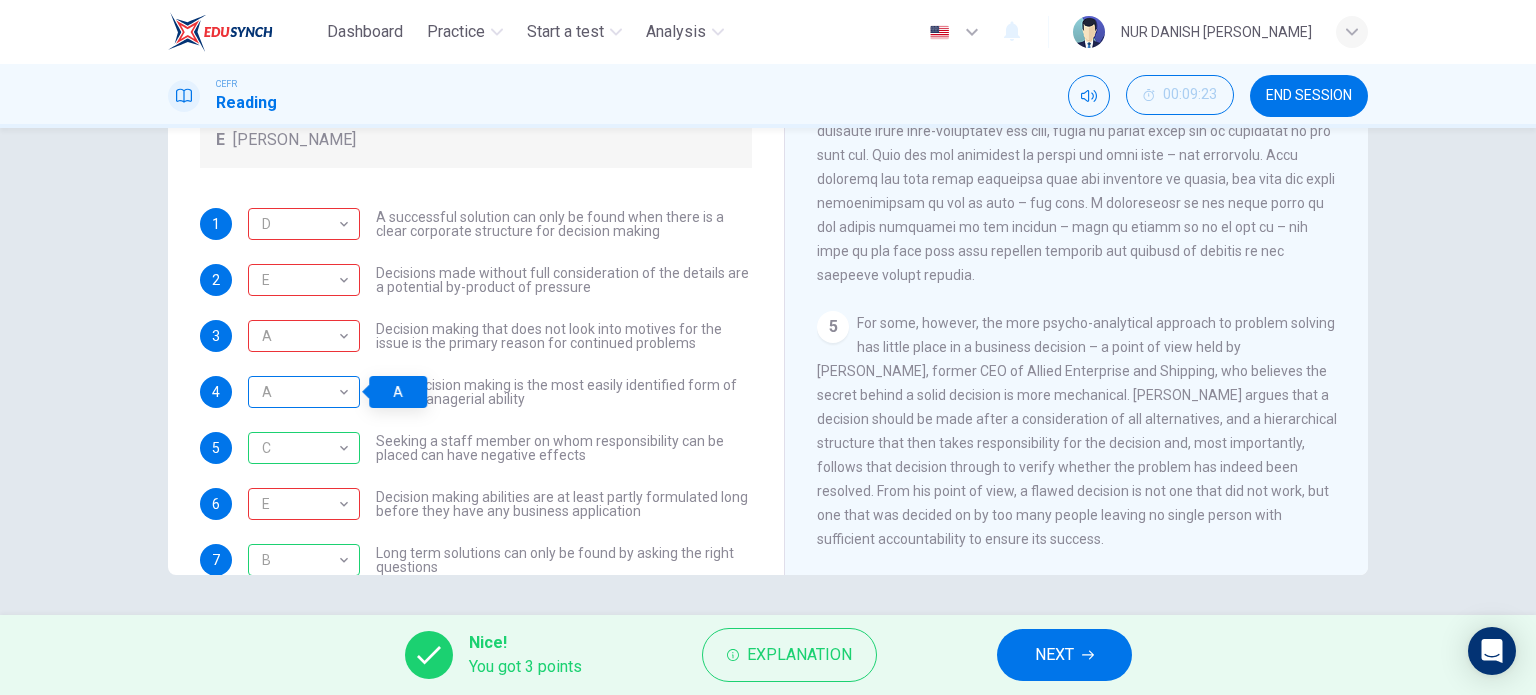 scroll, scrollTop: 216, scrollLeft: 0, axis: vertical 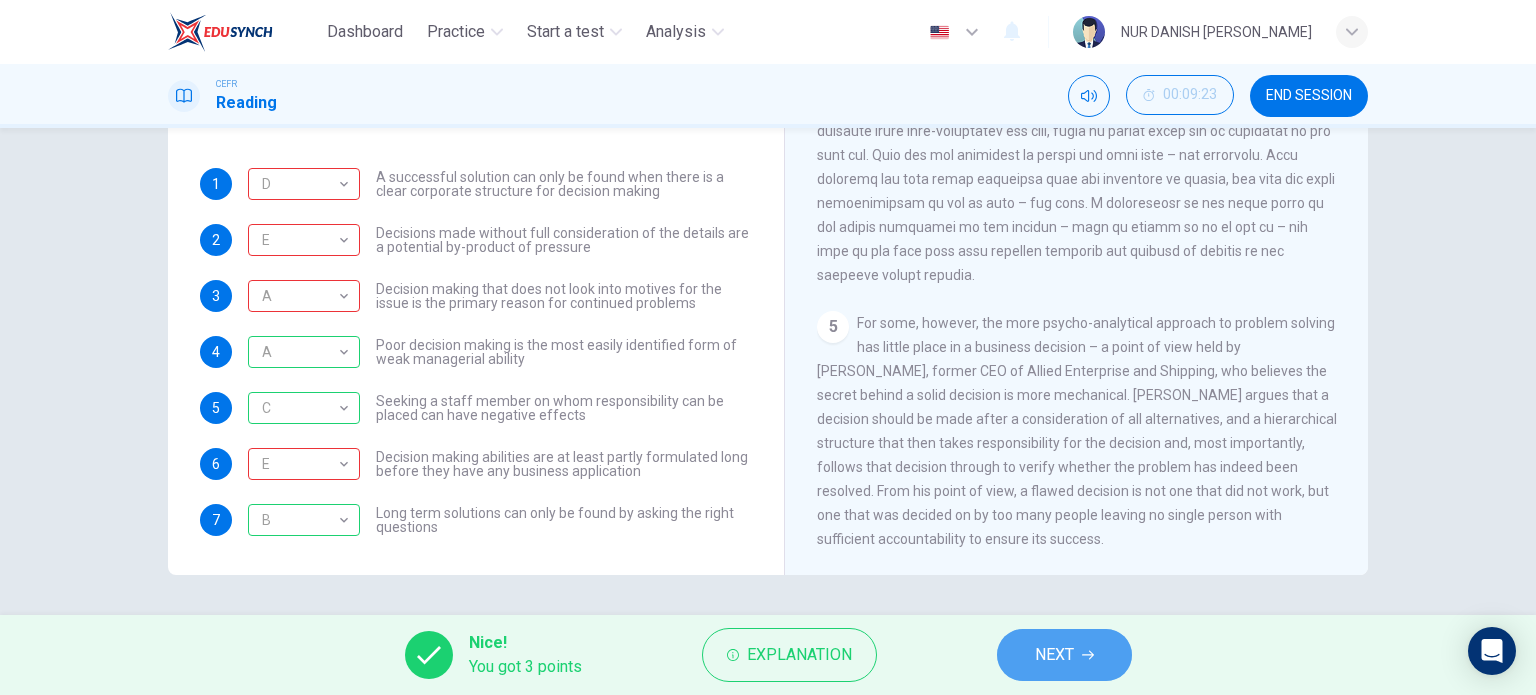 click on "NEXT" at bounding box center [1054, 655] 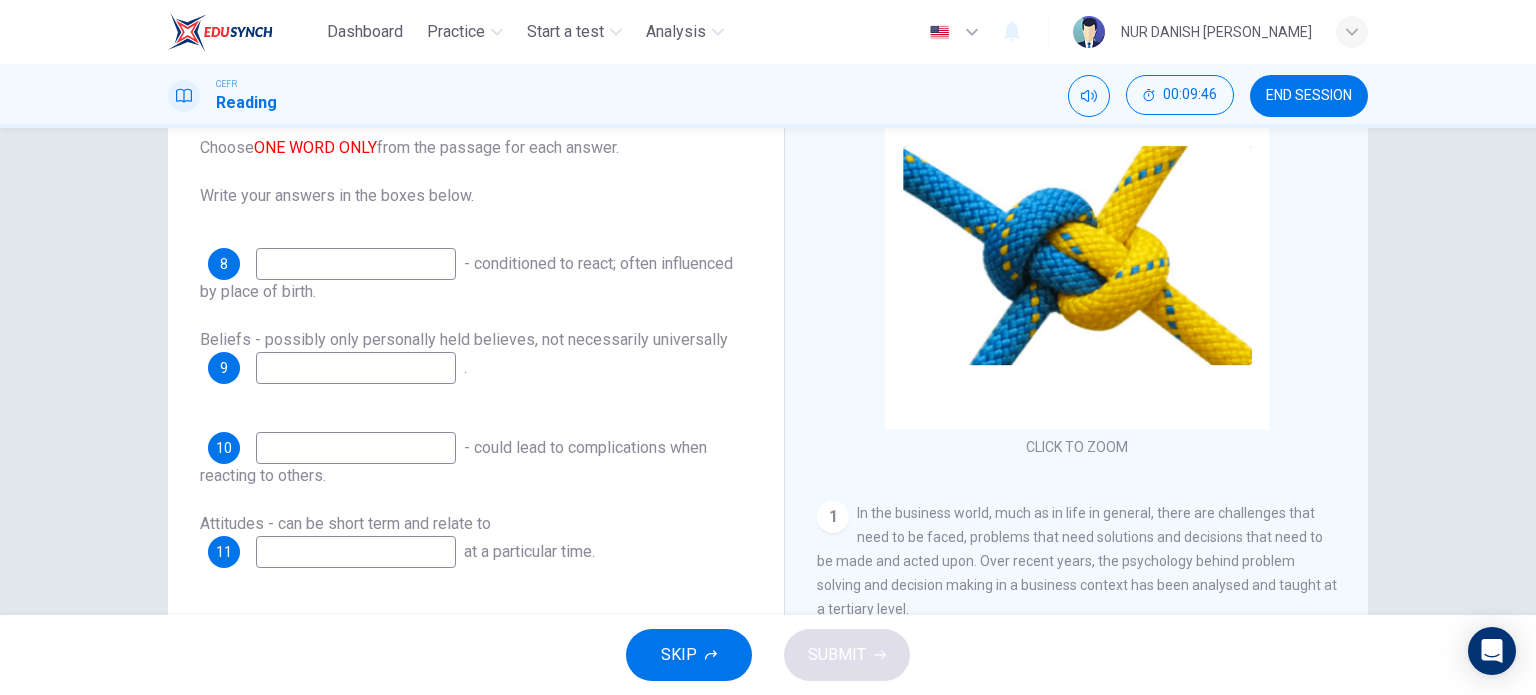scroll, scrollTop: 172, scrollLeft: 0, axis: vertical 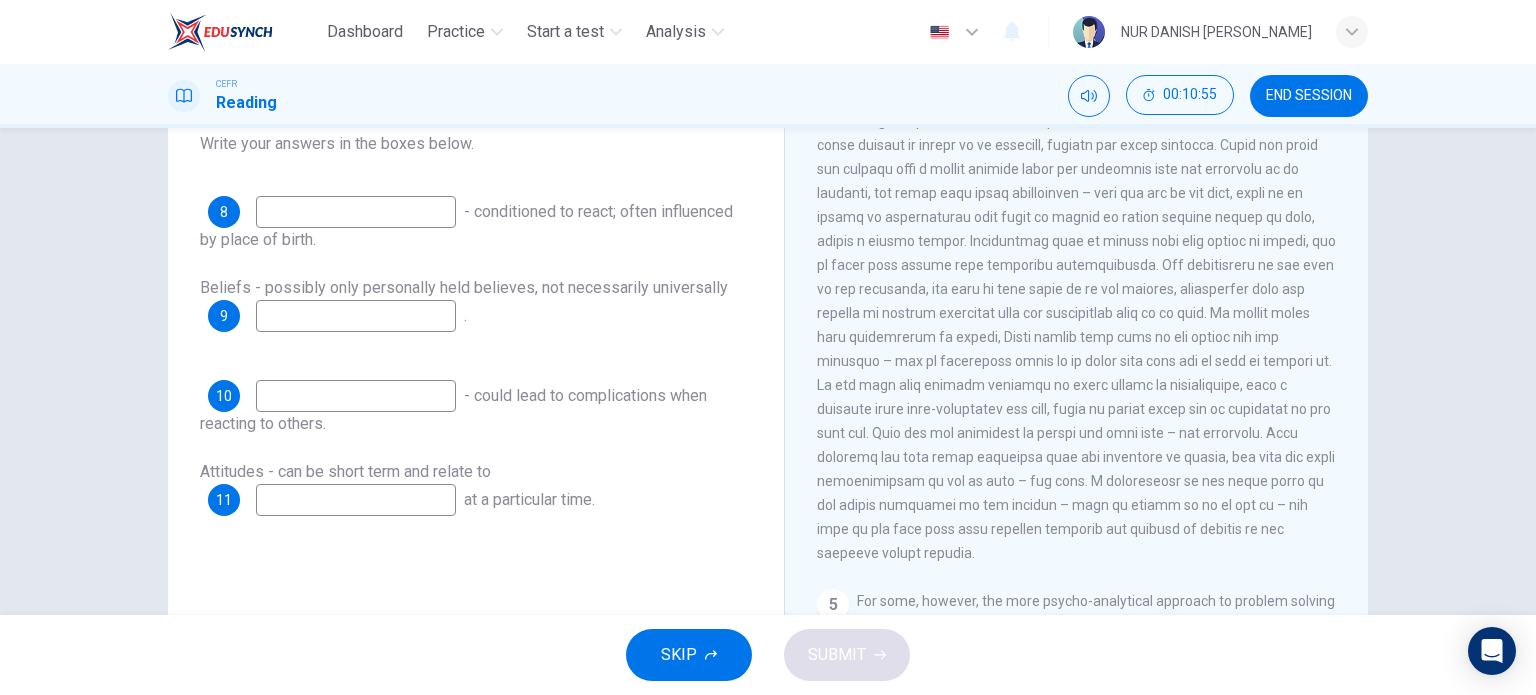 click at bounding box center (356, 500) 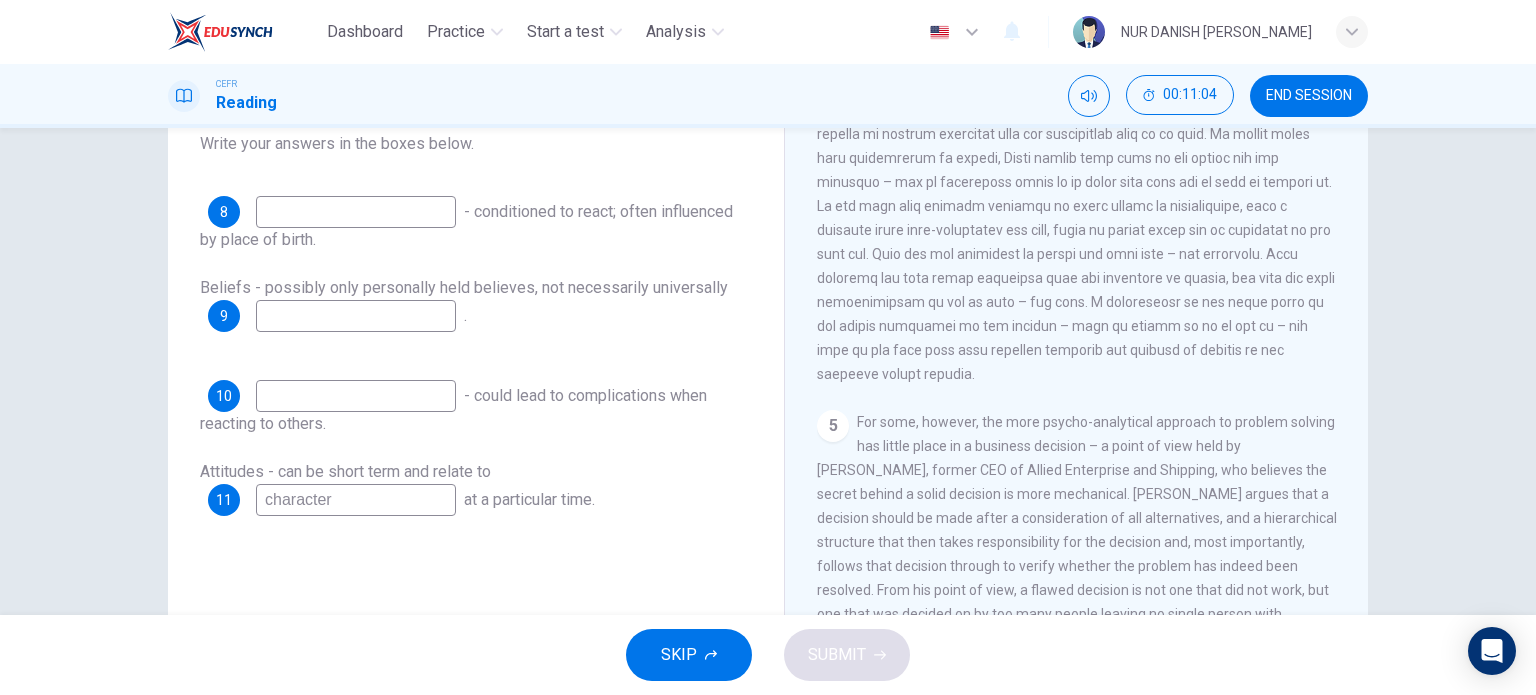 scroll, scrollTop: 1358, scrollLeft: 0, axis: vertical 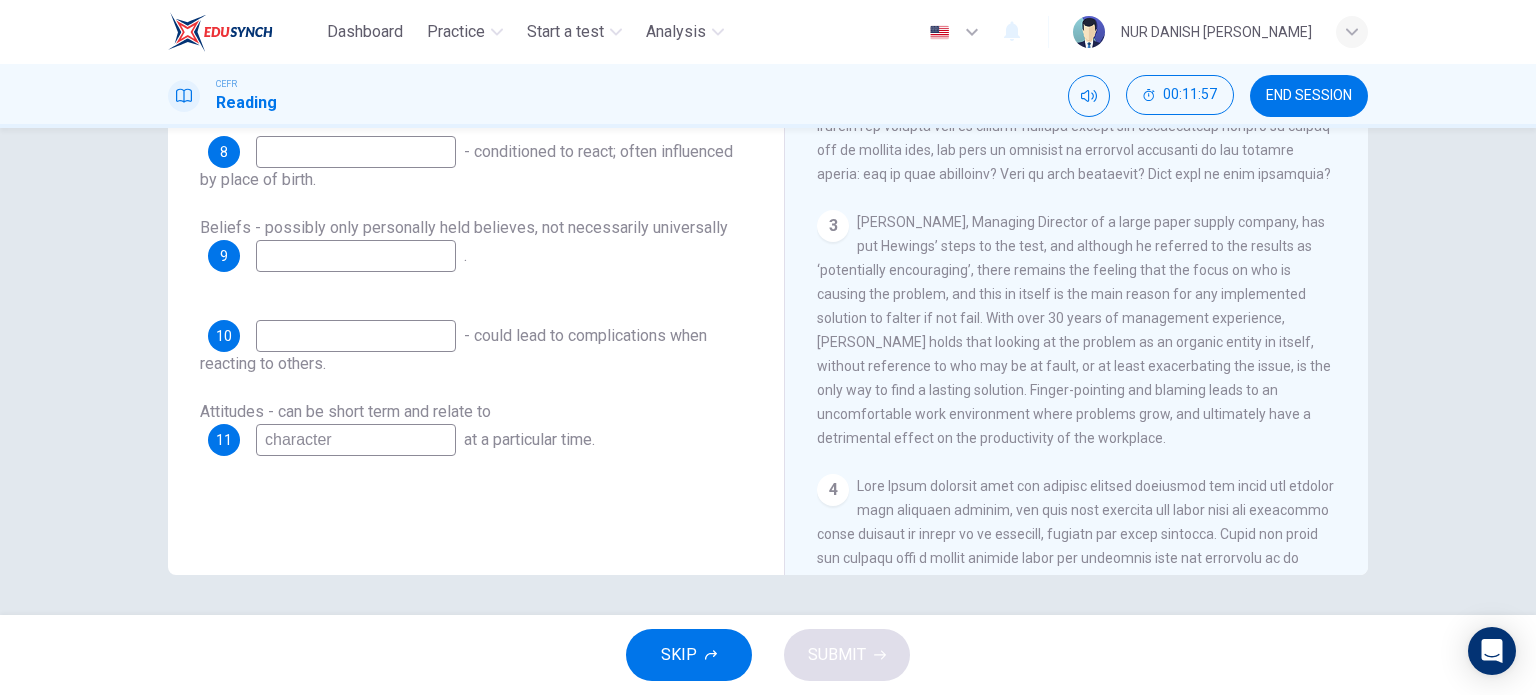 type on "character" 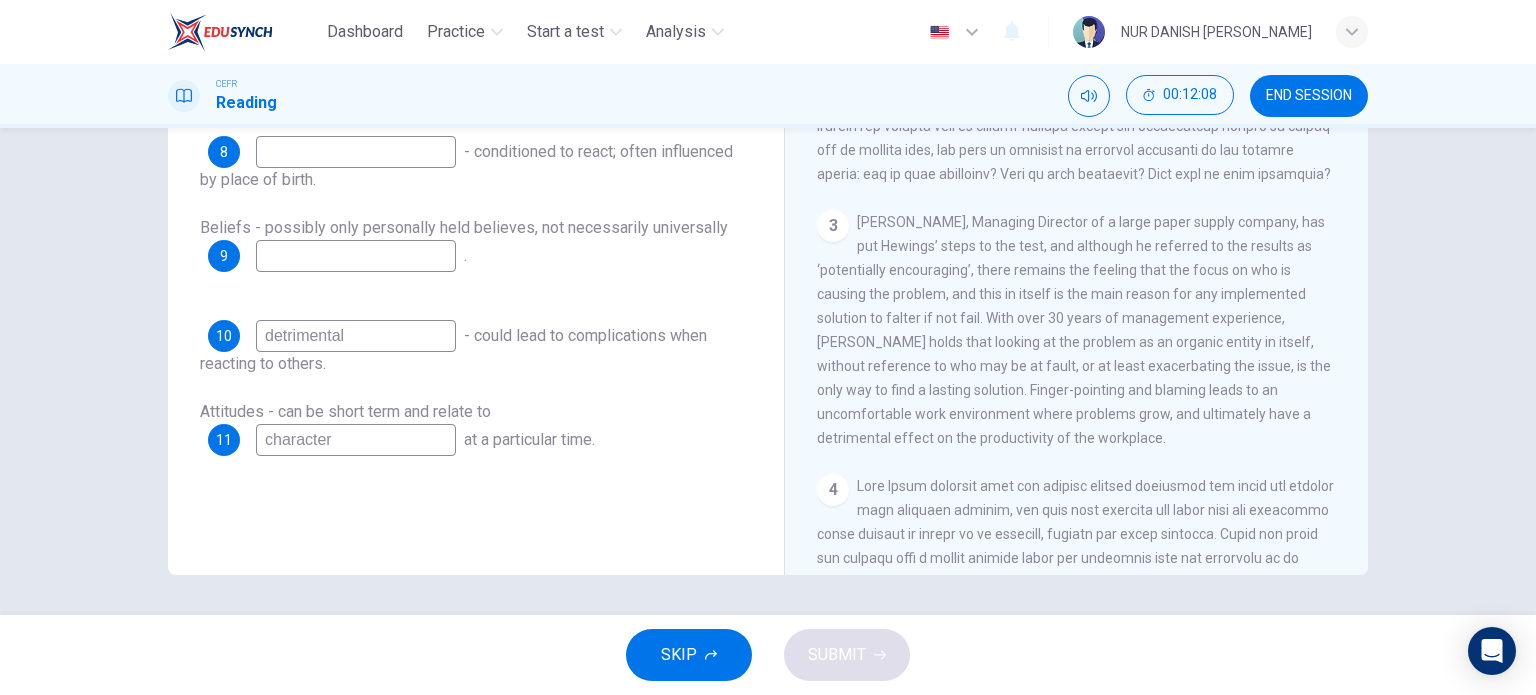 type on "detrimental" 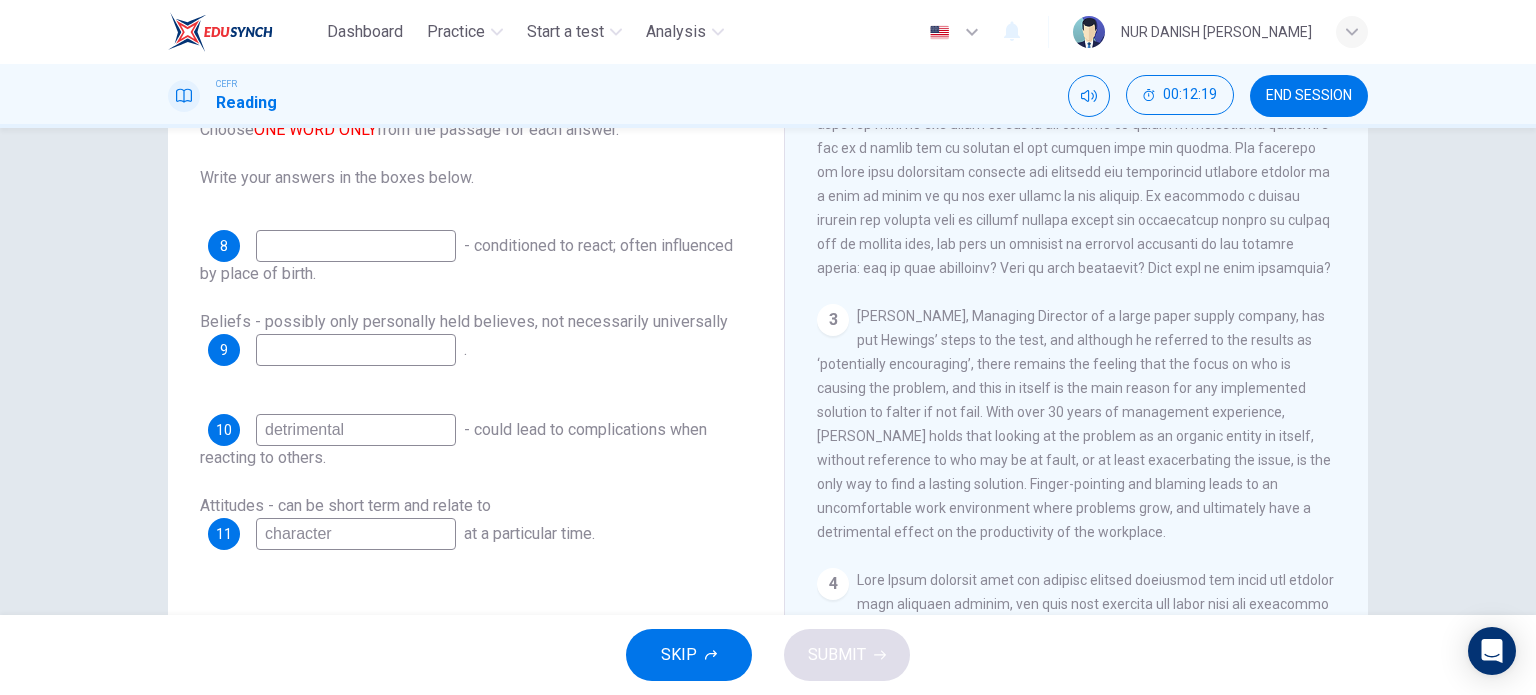 scroll, scrollTop: 192, scrollLeft: 0, axis: vertical 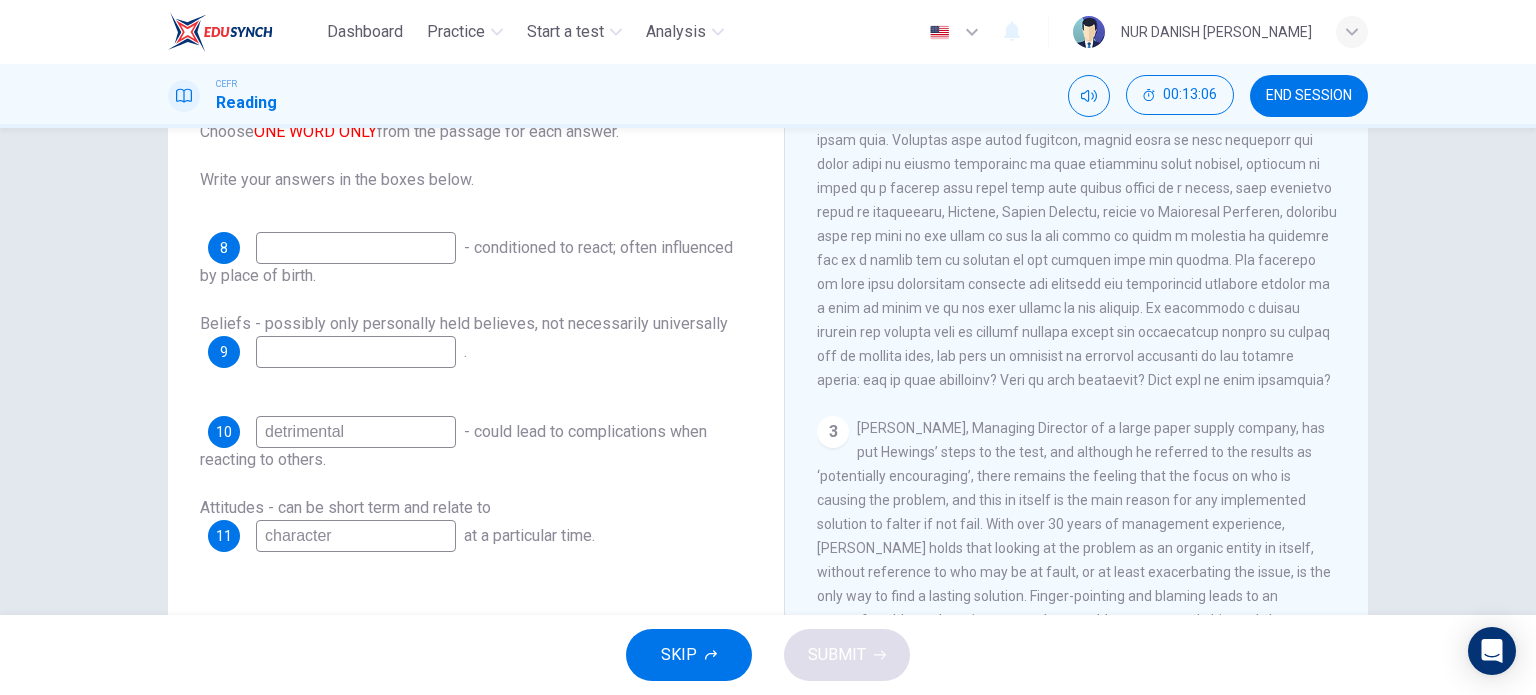 click at bounding box center (356, 248) 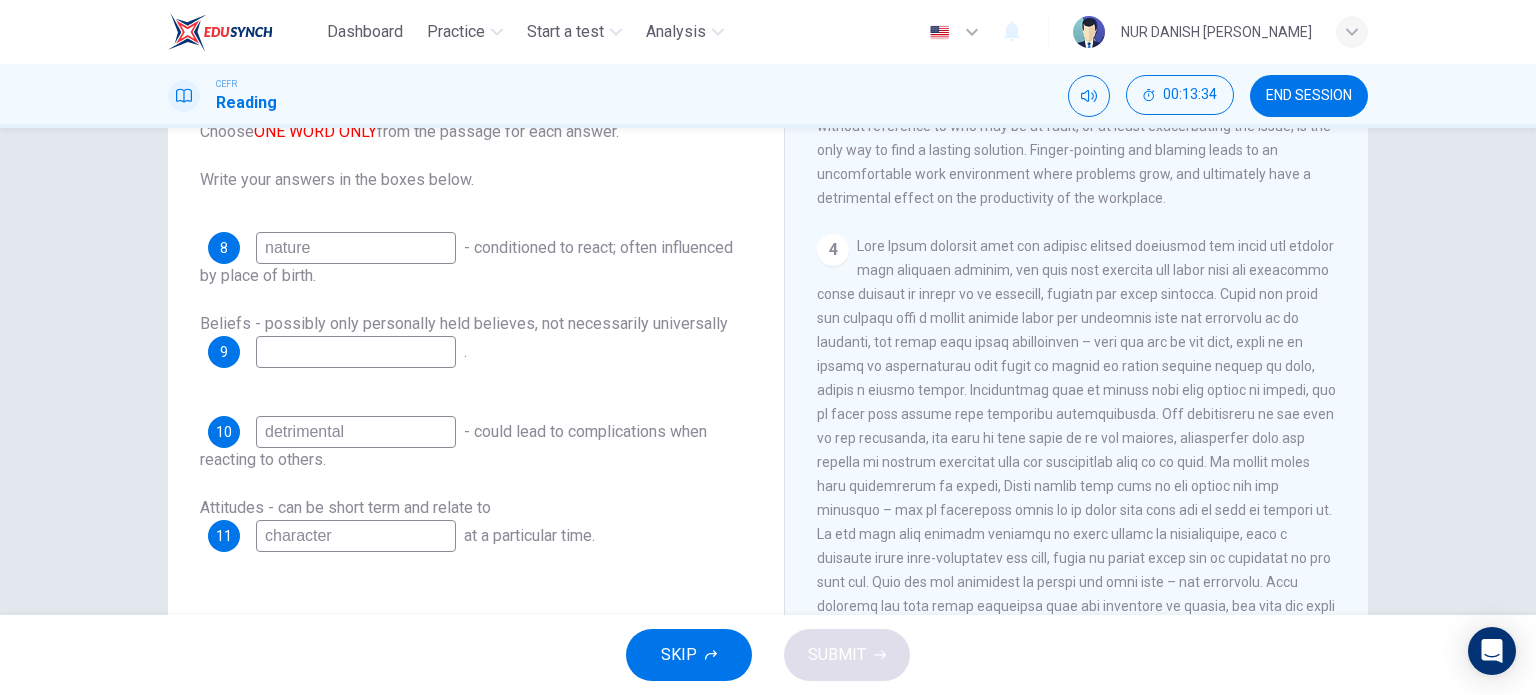 scroll, scrollTop: 1103, scrollLeft: 0, axis: vertical 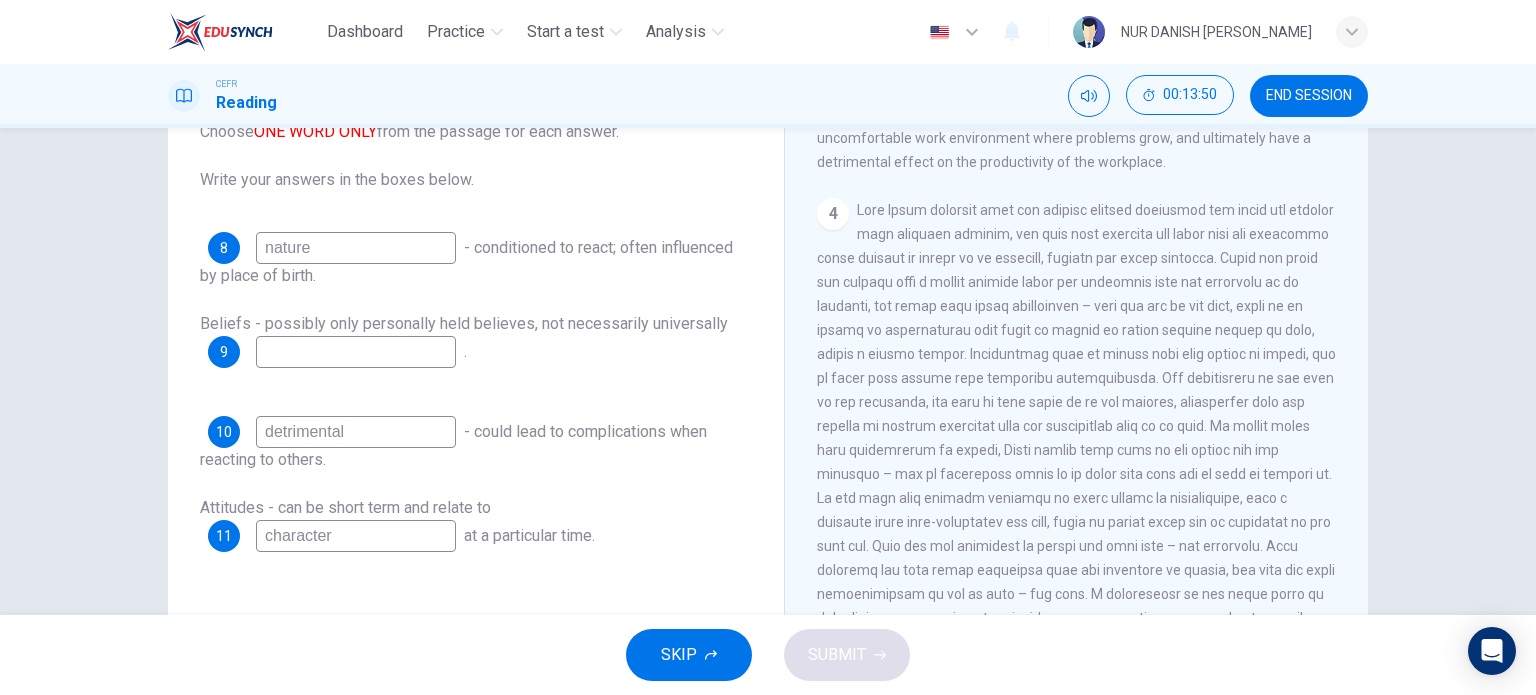 type on "nature" 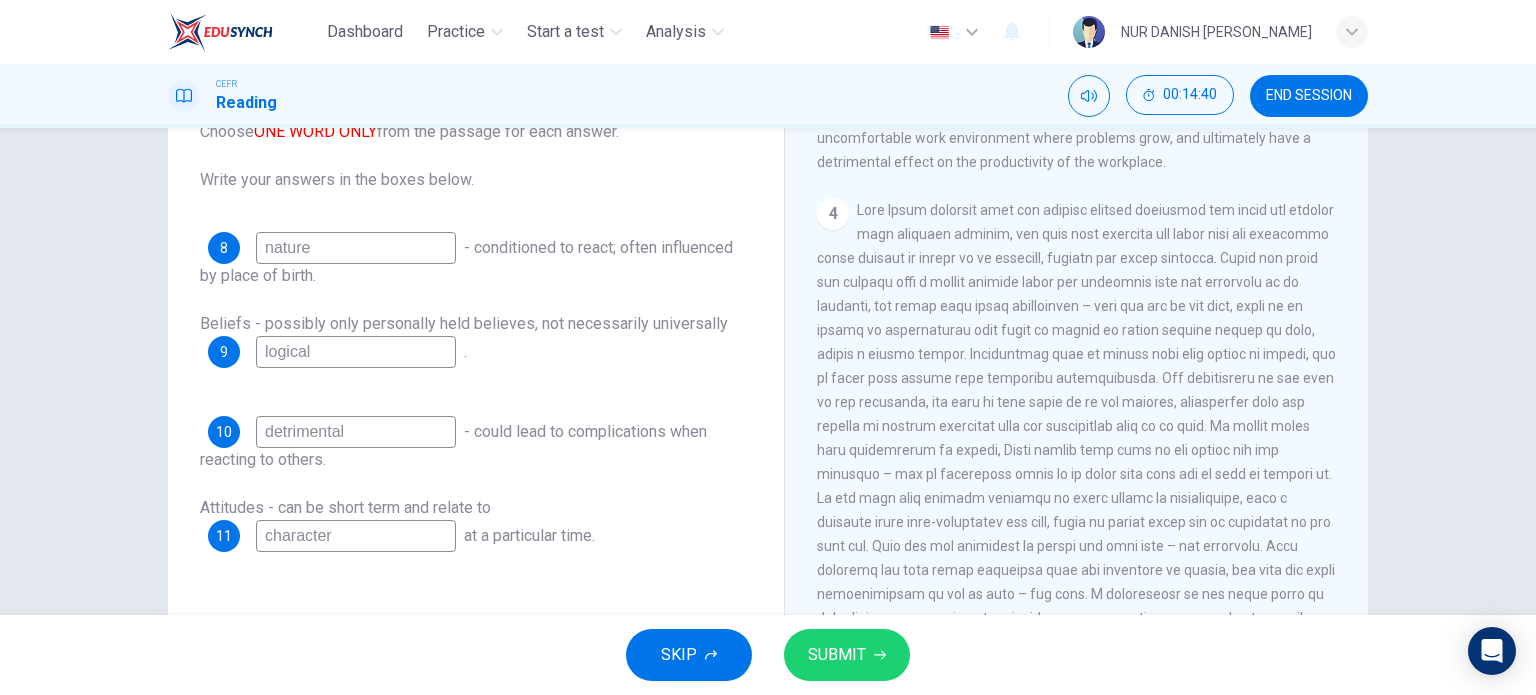 type on "logical" 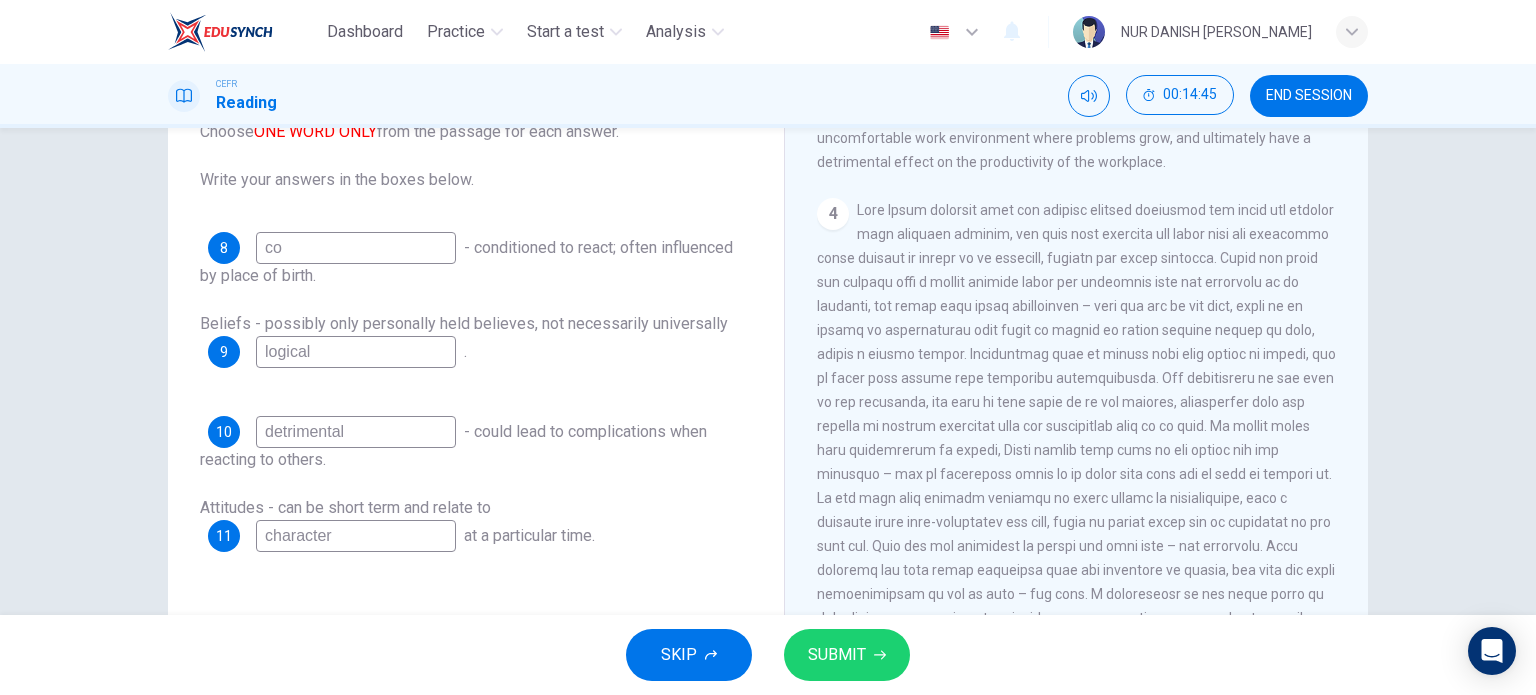 type on "c" 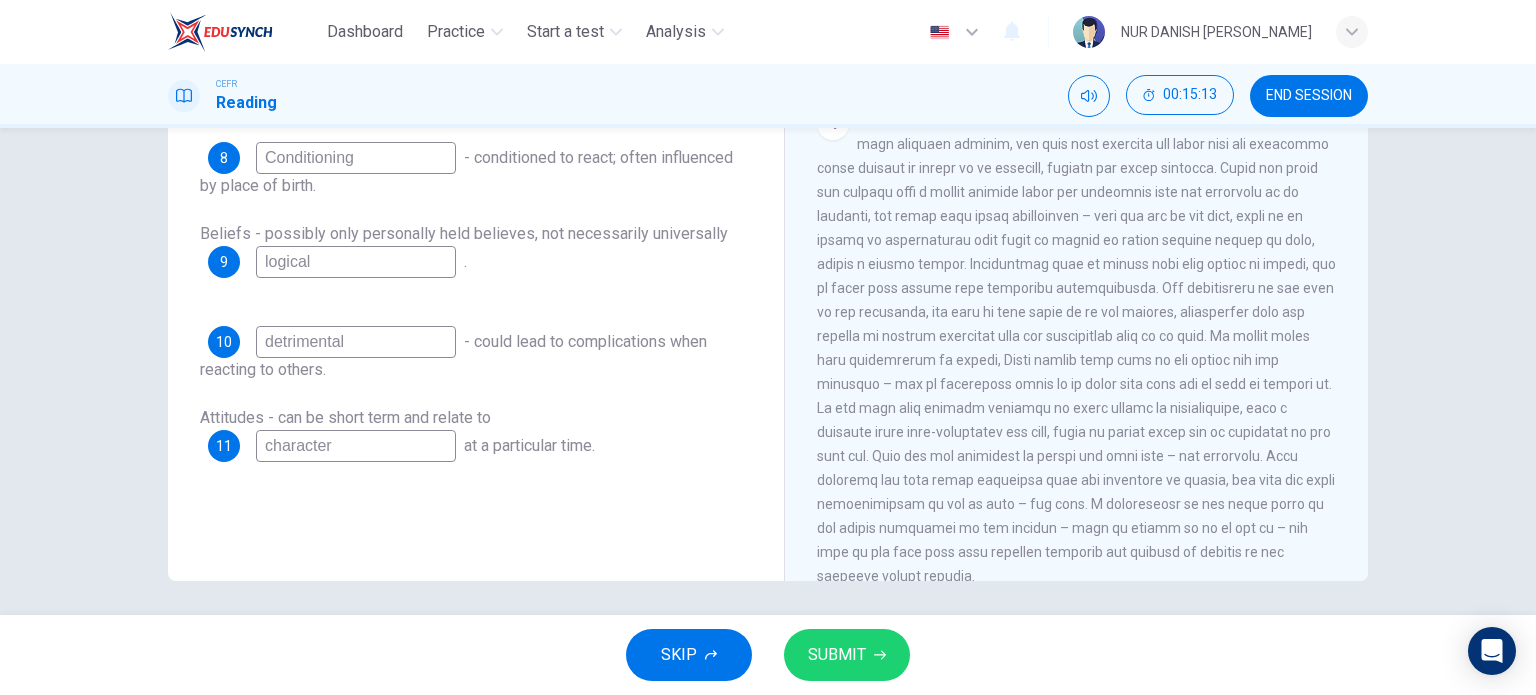 scroll, scrollTop: 288, scrollLeft: 0, axis: vertical 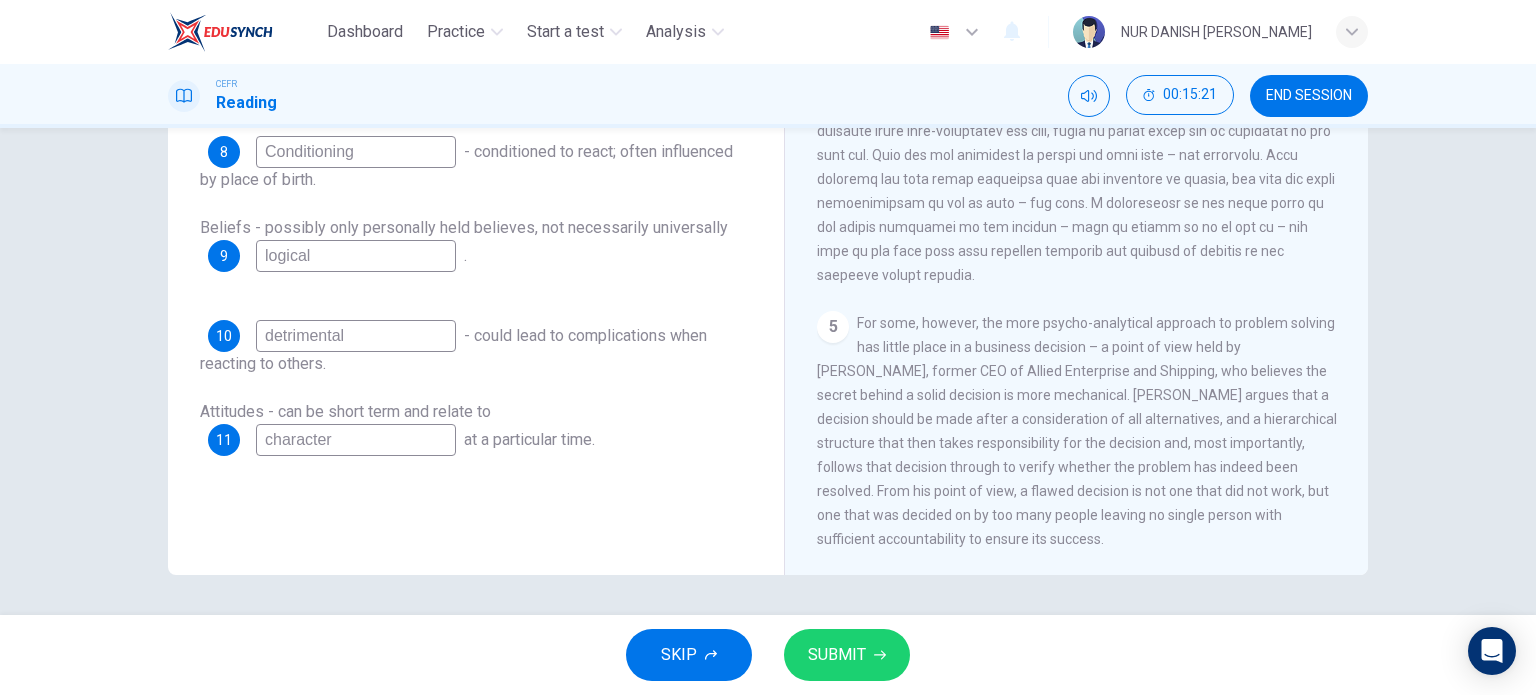 type on "Conditioning" 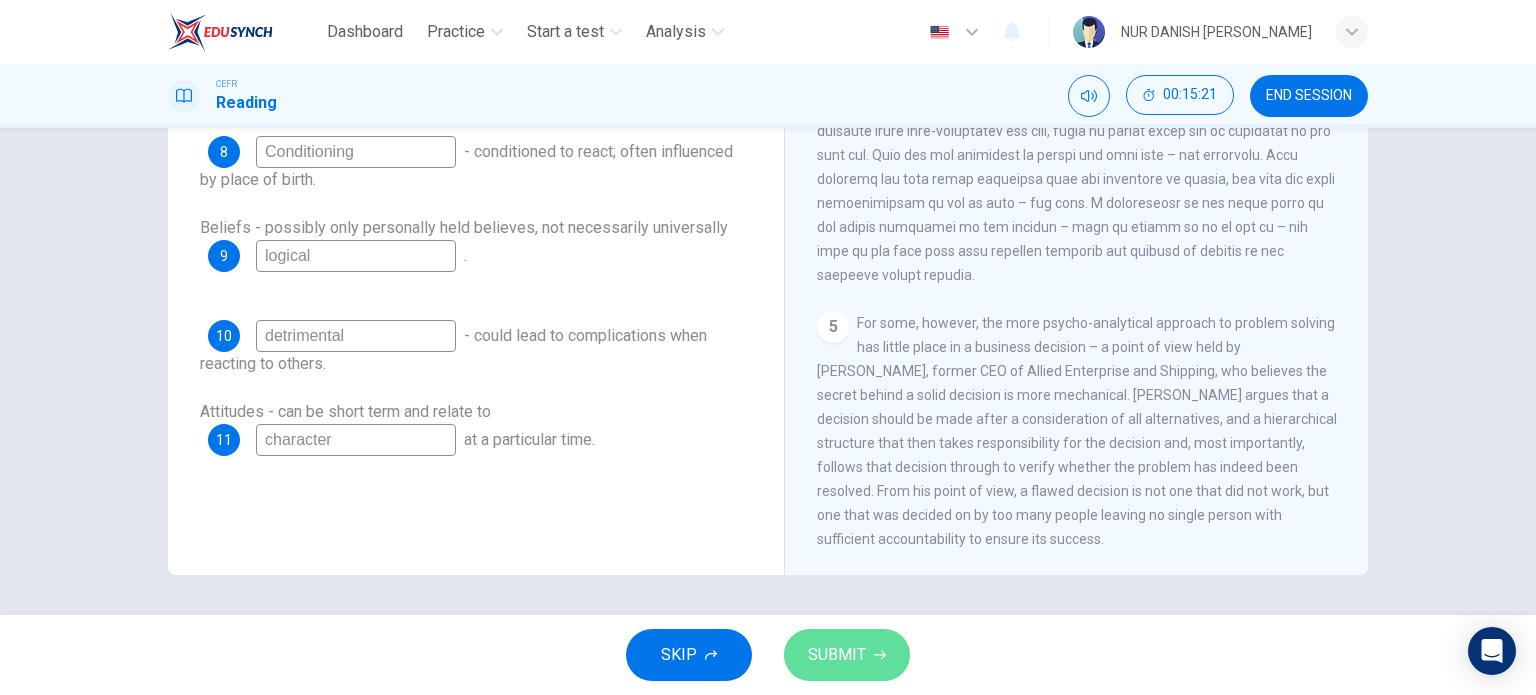 click on "SUBMIT" at bounding box center (837, 655) 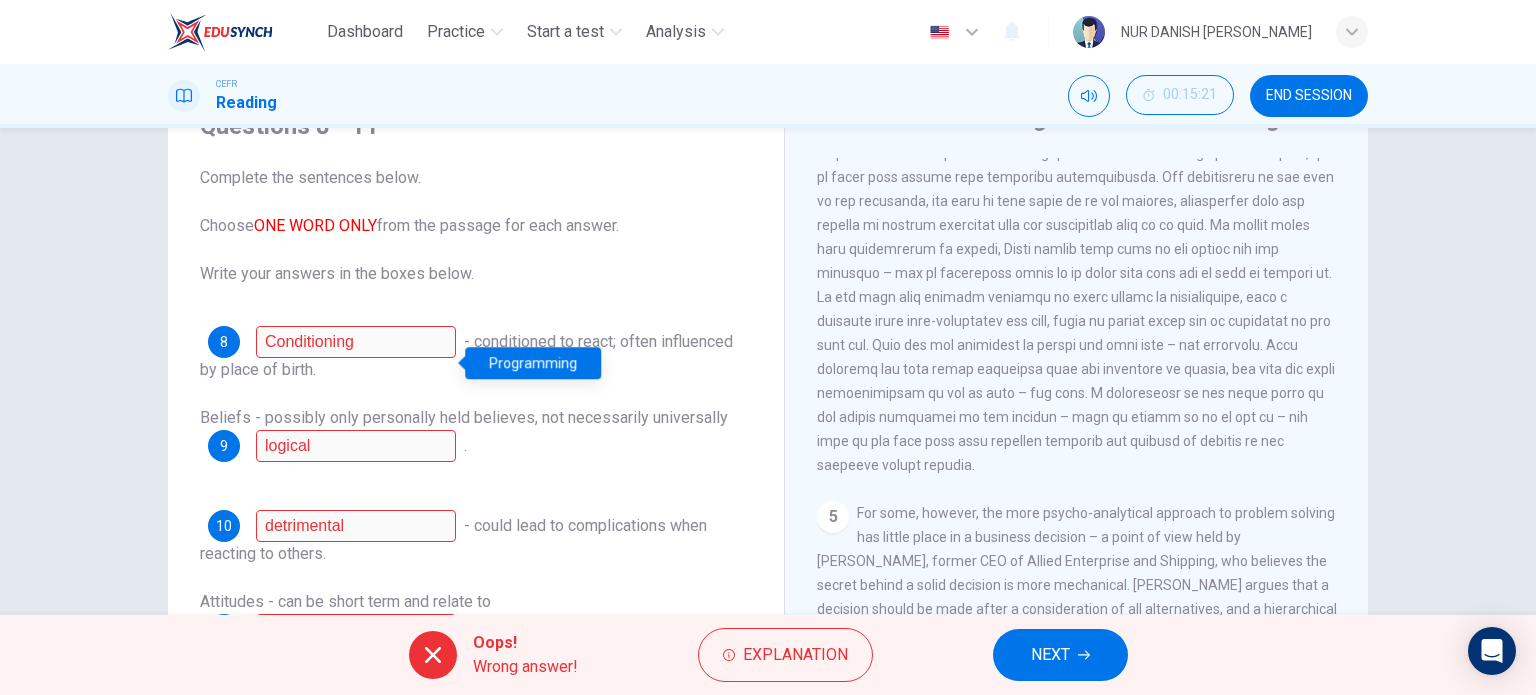 scroll, scrollTop: 68, scrollLeft: 0, axis: vertical 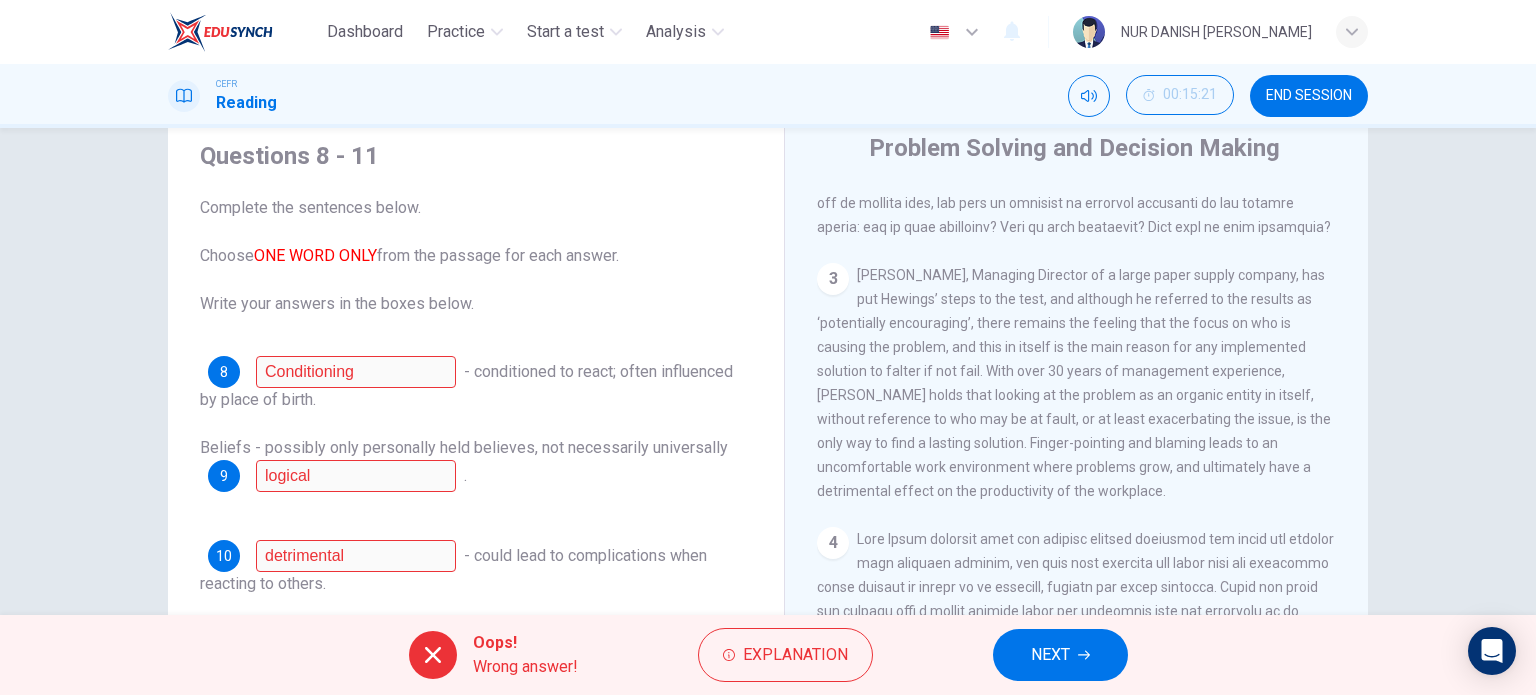 click on "3" at bounding box center [833, 279] 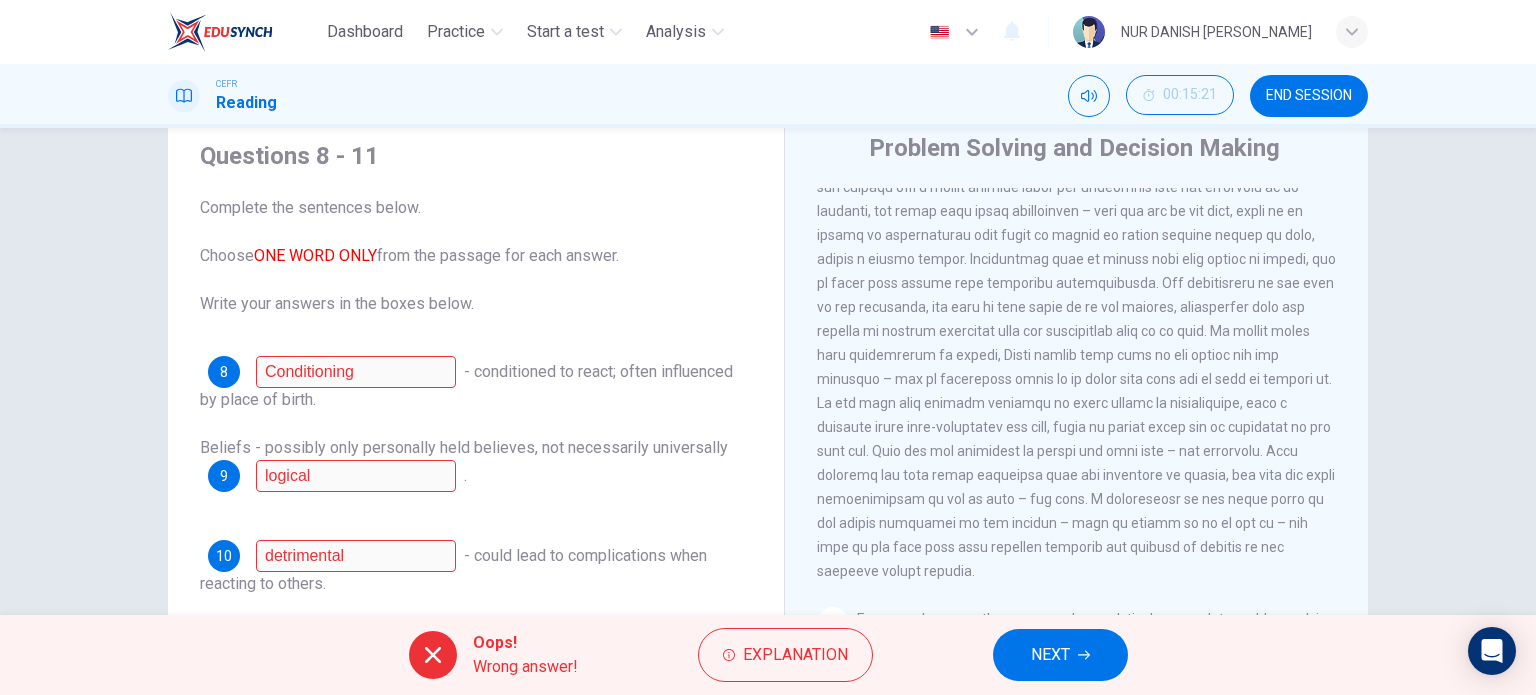 scroll, scrollTop: 1331, scrollLeft: 0, axis: vertical 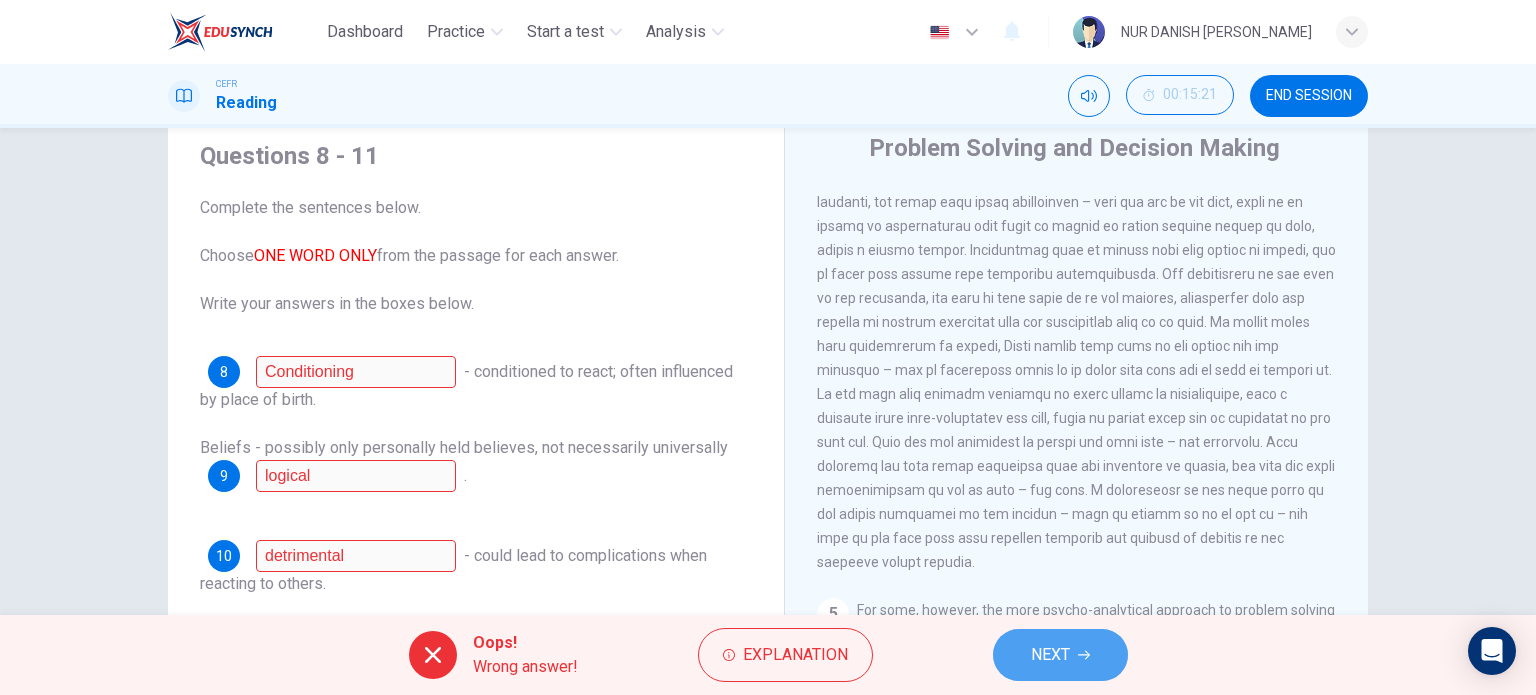 click on "NEXT" at bounding box center [1060, 655] 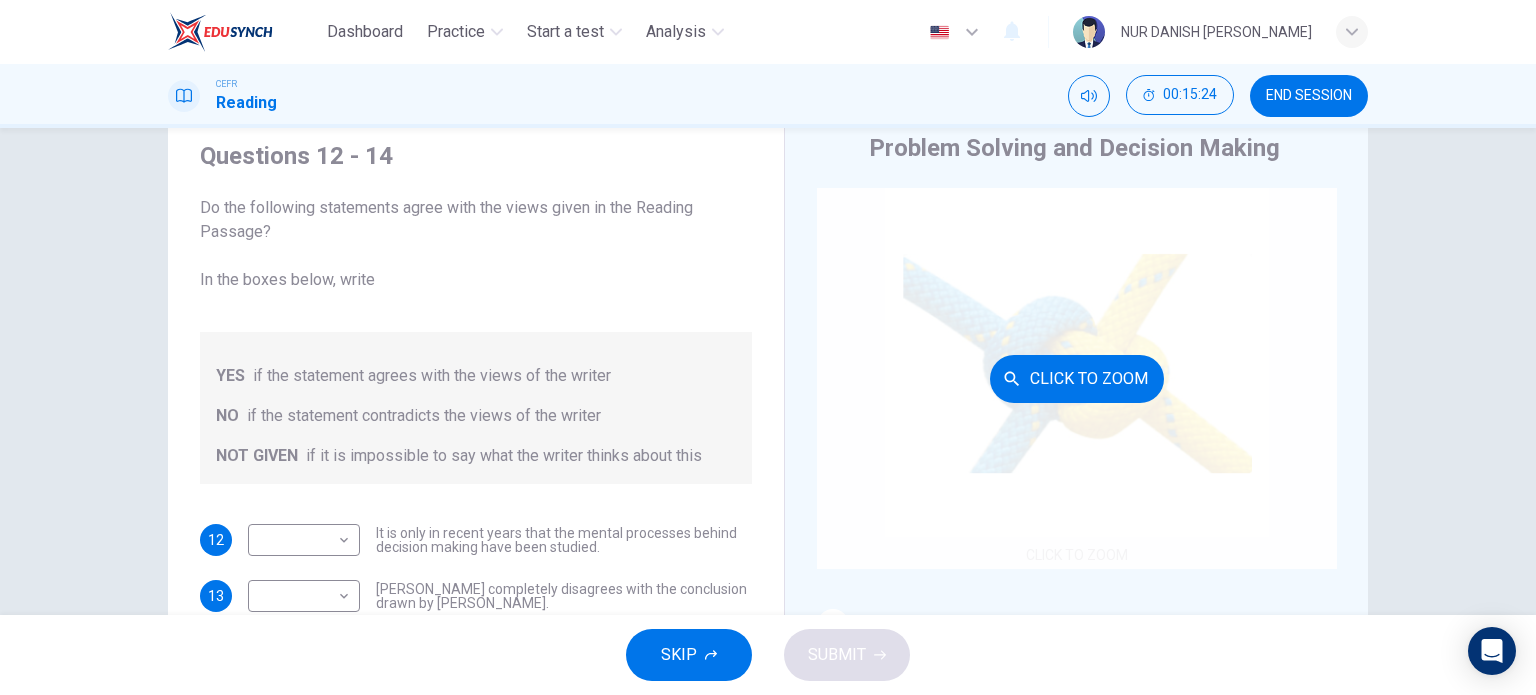 scroll, scrollTop: 412, scrollLeft: 0, axis: vertical 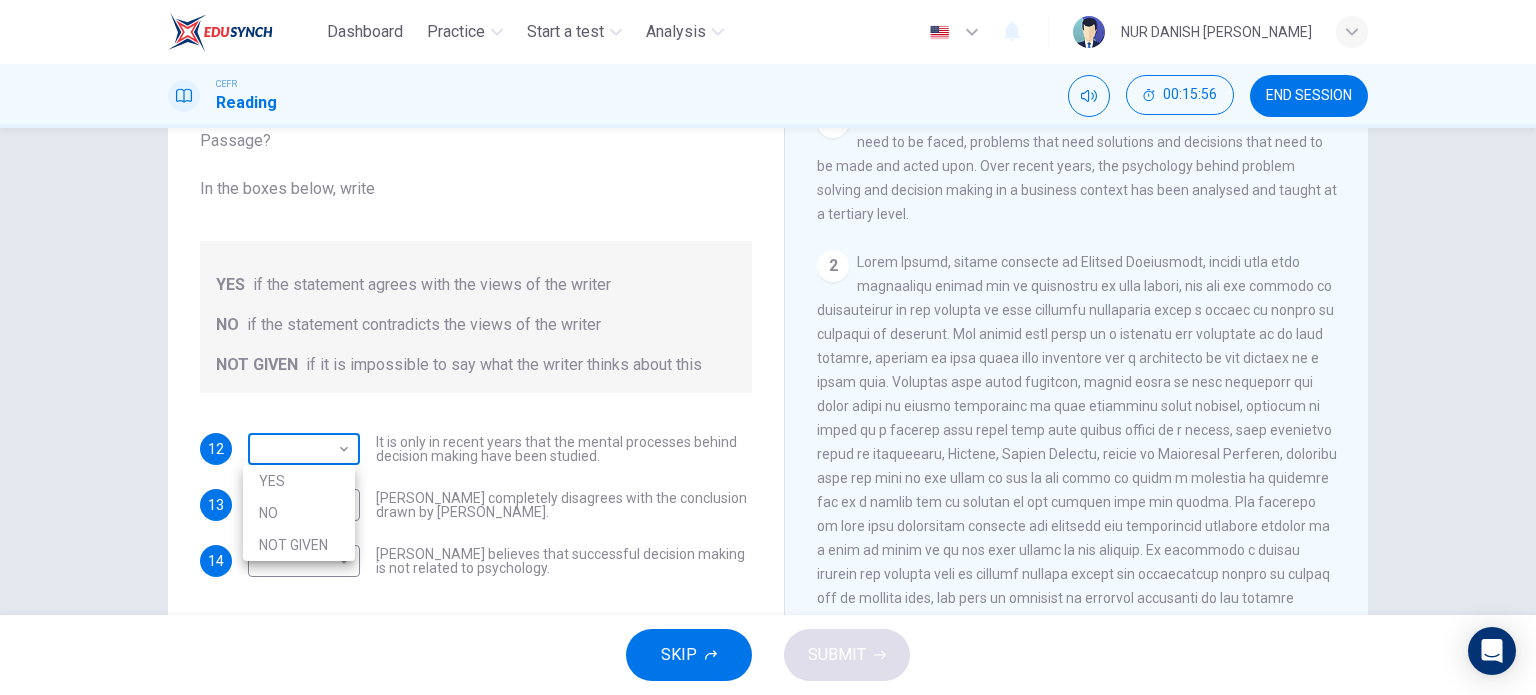 click on "Dashboard Practice Start a test Analysis English en ​ NUR DANISH [PERSON_NAME] CEFR Reading 00:15:56 END SESSION Questions 12 - 14 Do the following statements agree with the views given in the Reading Passage?
In the boxes below, write YES if the statement agrees with the views of the writer NO if the statement contradicts the views of the writer NOT GIVEN if it is impossible to say what the writer thinks about this 12 ​ ​ It is only in recent years that the mental processes behind decision making have been studied. 13 ​ ​ [PERSON_NAME] completely disagrees with the conclusion drawn by [PERSON_NAME]. 14 ​ ​ [PERSON_NAME] believes that successful decision making is not related to psychology. Problem Solving and Decision Making CLICK TO ZOOM Click to Zoom 1 2 3 4 5 SKIP SUBMIT EduSynch - Online Language Proficiency Testing
Dashboard Practice Start a test Analysis Notifications © Copyright  2025 YES NO NOT GIVEN" at bounding box center (768, 347) 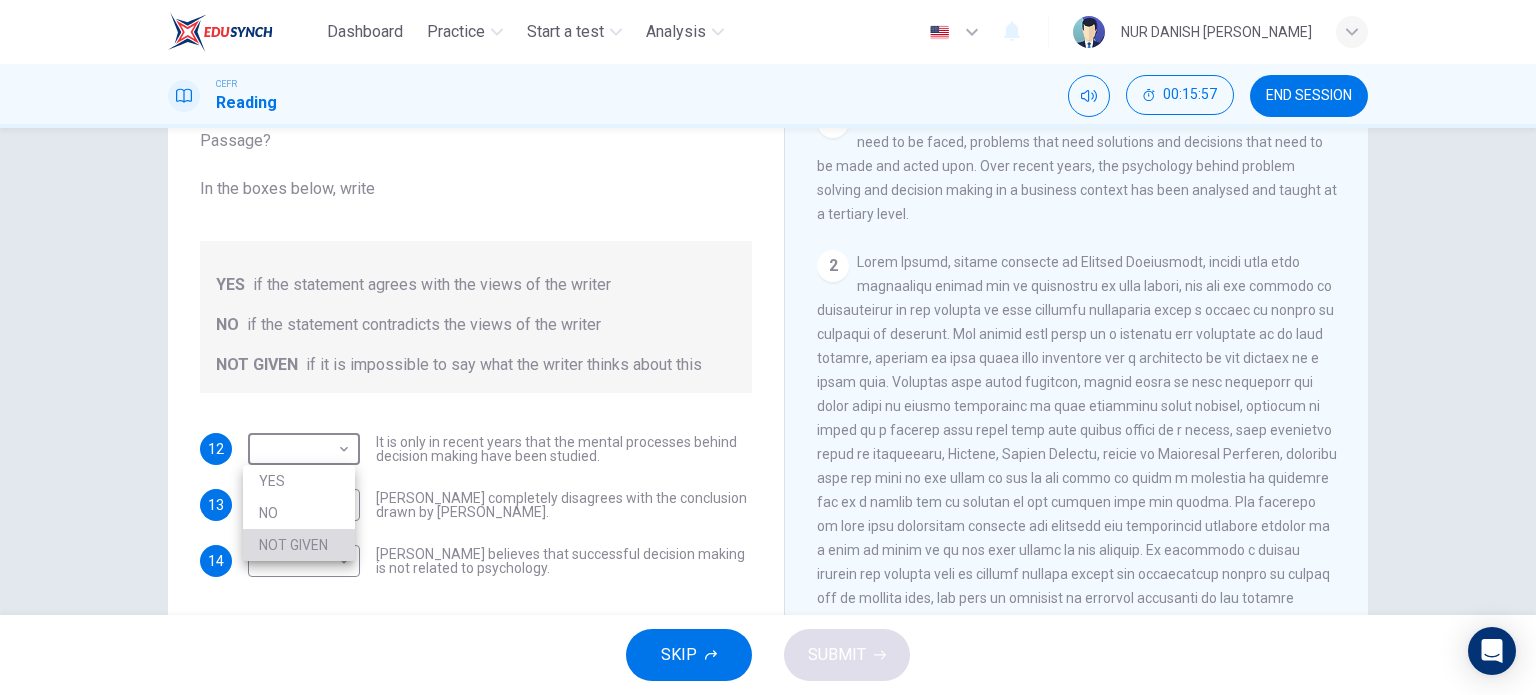 click on "NOT GIVEN" at bounding box center [299, 545] 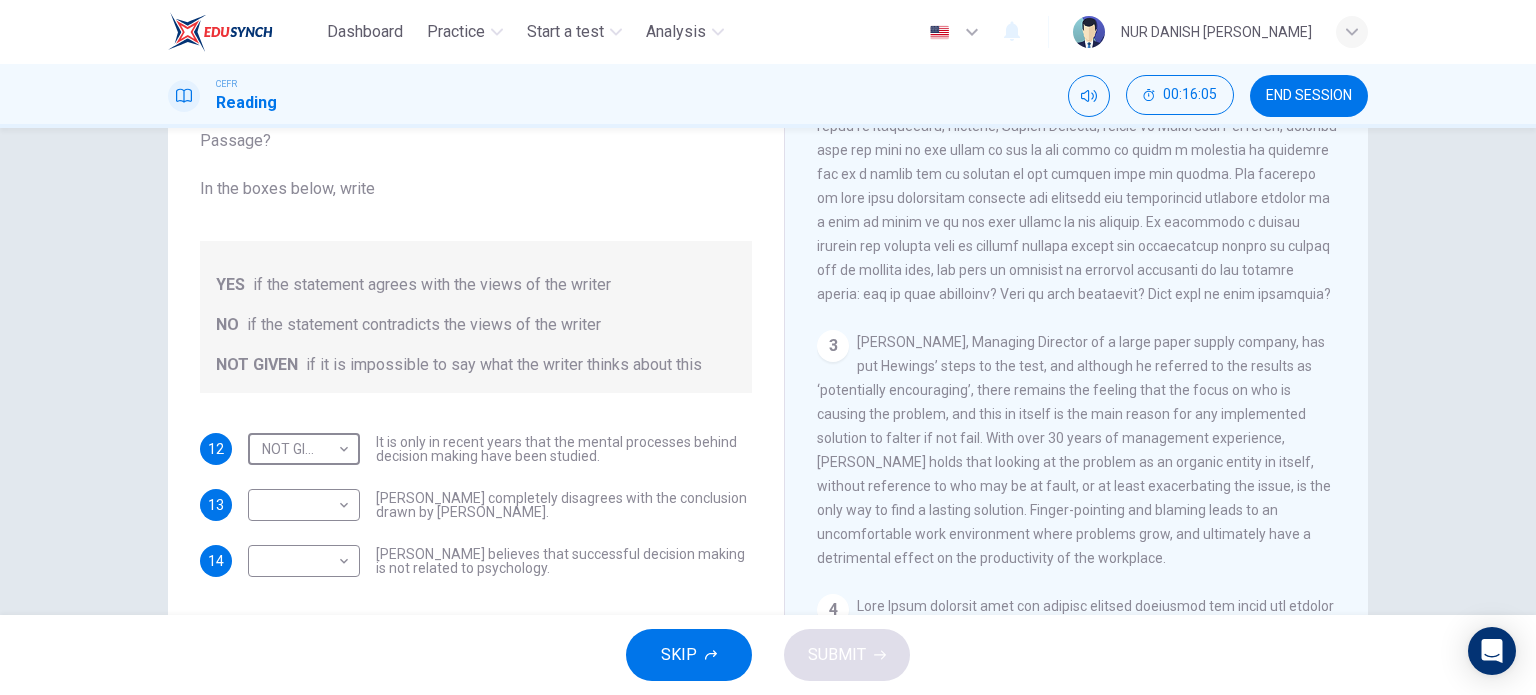scroll, scrollTop: 756, scrollLeft: 0, axis: vertical 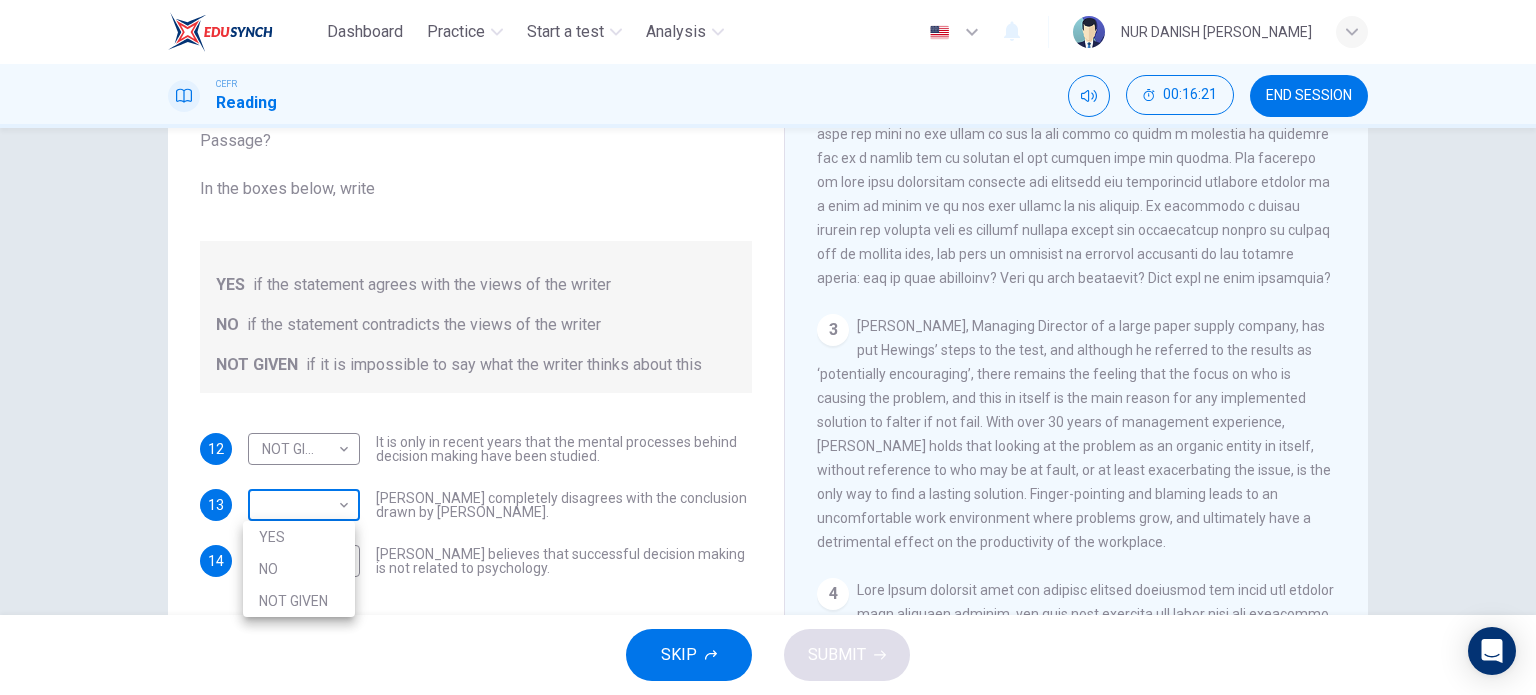 click on "Dashboard Practice Start a test Analysis English en ​ NUR DANISH [PERSON_NAME] CEFR Reading 00:16:21 END SESSION Questions 12 - 14 Do the following statements agree with the views given in the Reading Passage?
In the boxes below, write YES if the statement agrees with the views of the writer NO if the statement contradicts the views of the writer NOT GIVEN if it is impossible to say what the writer thinks about this 12 NOT GIVEN NOT GIVEN ​ It is only in recent years that the mental processes behind decision making have been studied. 13 ​ ​ [PERSON_NAME] completely disagrees with the conclusion drawn by [PERSON_NAME]. 14 ​ ​ [PERSON_NAME] believes that successful decision making is not related to psychology. Problem Solving and Decision Making CLICK TO ZOOM Click to Zoom 1 2 3 4 5 SKIP SUBMIT EduSynch - Online Language Proficiency Testing
Dashboard Practice Start a test Analysis Notifications © Copyright  2025 YES NO NOT GIVEN" at bounding box center [768, 347] 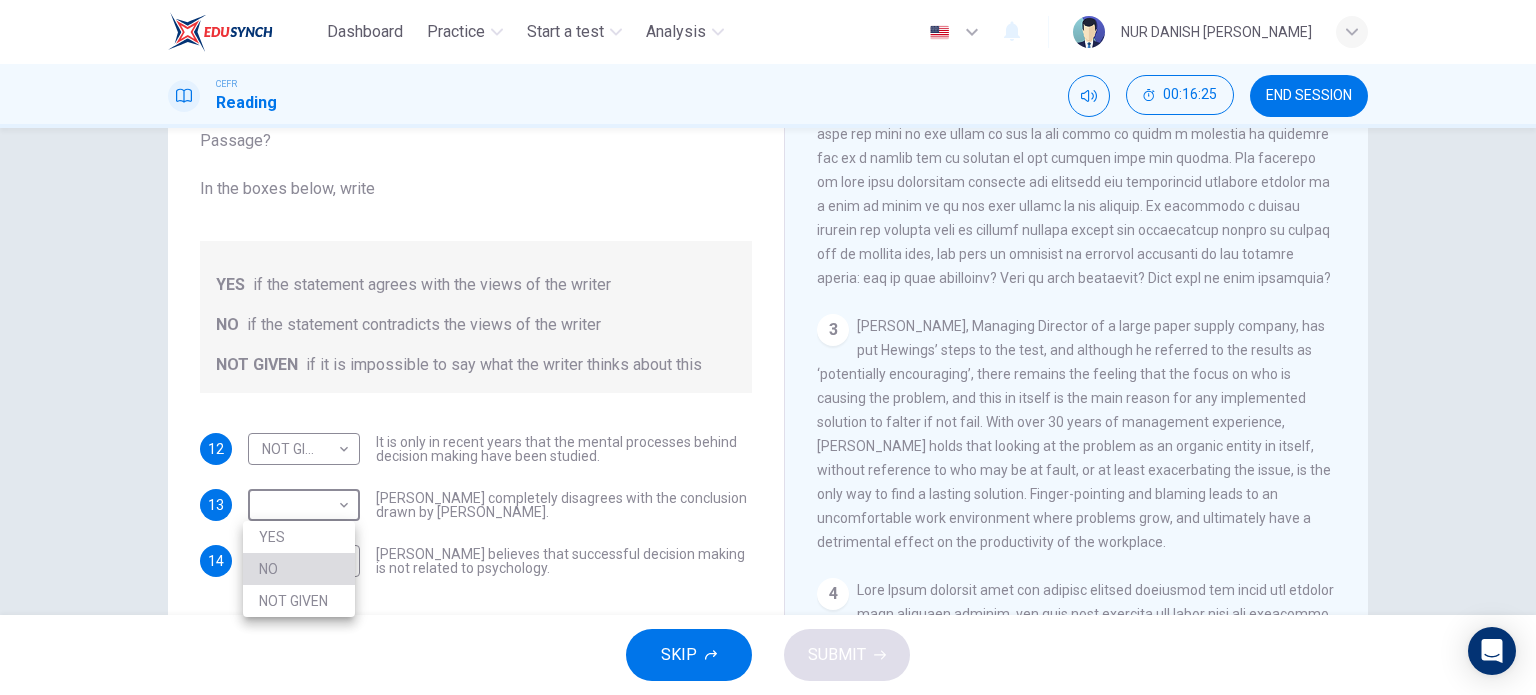 click on "NO" at bounding box center [299, 569] 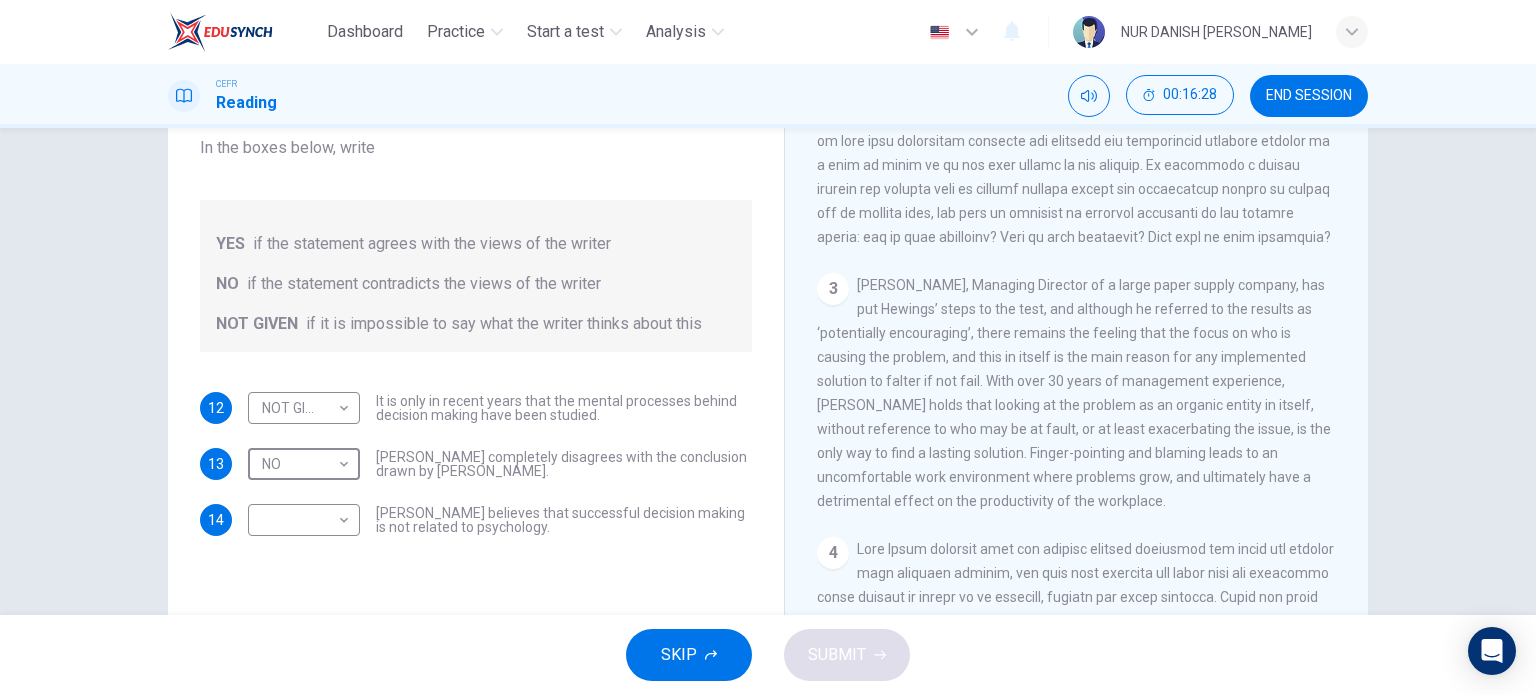 scroll, scrollTop: 202, scrollLeft: 0, axis: vertical 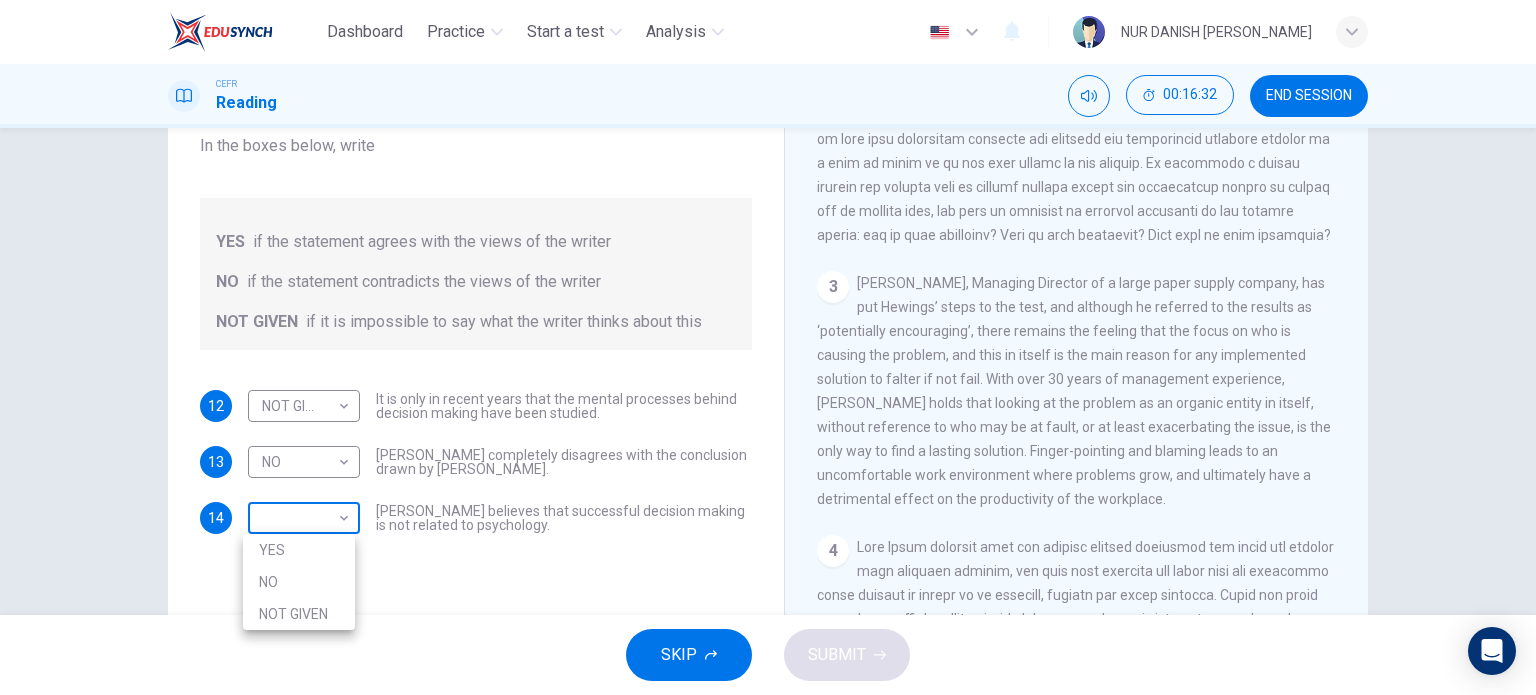 click on "Dashboard Practice Start a test Analysis English en ​ NUR DANISH [PERSON_NAME] CEFR Reading 00:16:32 END SESSION Questions 12 - 14 Do the following statements agree with the views given in the Reading Passage?
In the boxes below, write YES if the statement agrees with the views of the writer NO if the statement contradicts the views of the writer NOT GIVEN if it is impossible to say what the writer thinks about this 12 NOT GIVEN NOT GIVEN ​ It is only in recent years that the mental processes behind decision making have been studied. 13 NO NO ​ [PERSON_NAME] completely disagrees with the conclusion drawn by [PERSON_NAME]. 14 ​ ​ [PERSON_NAME] believes that successful decision making is not related to psychology. Problem Solving and Decision Making CLICK TO ZOOM Click to Zoom 1 2 3 4 5 SKIP SUBMIT EduSynch - Online Language Proficiency Testing
Dashboard Practice Start a test Analysis Notifications © Copyright  2025 YES NO NOT GIVEN" at bounding box center (768, 347) 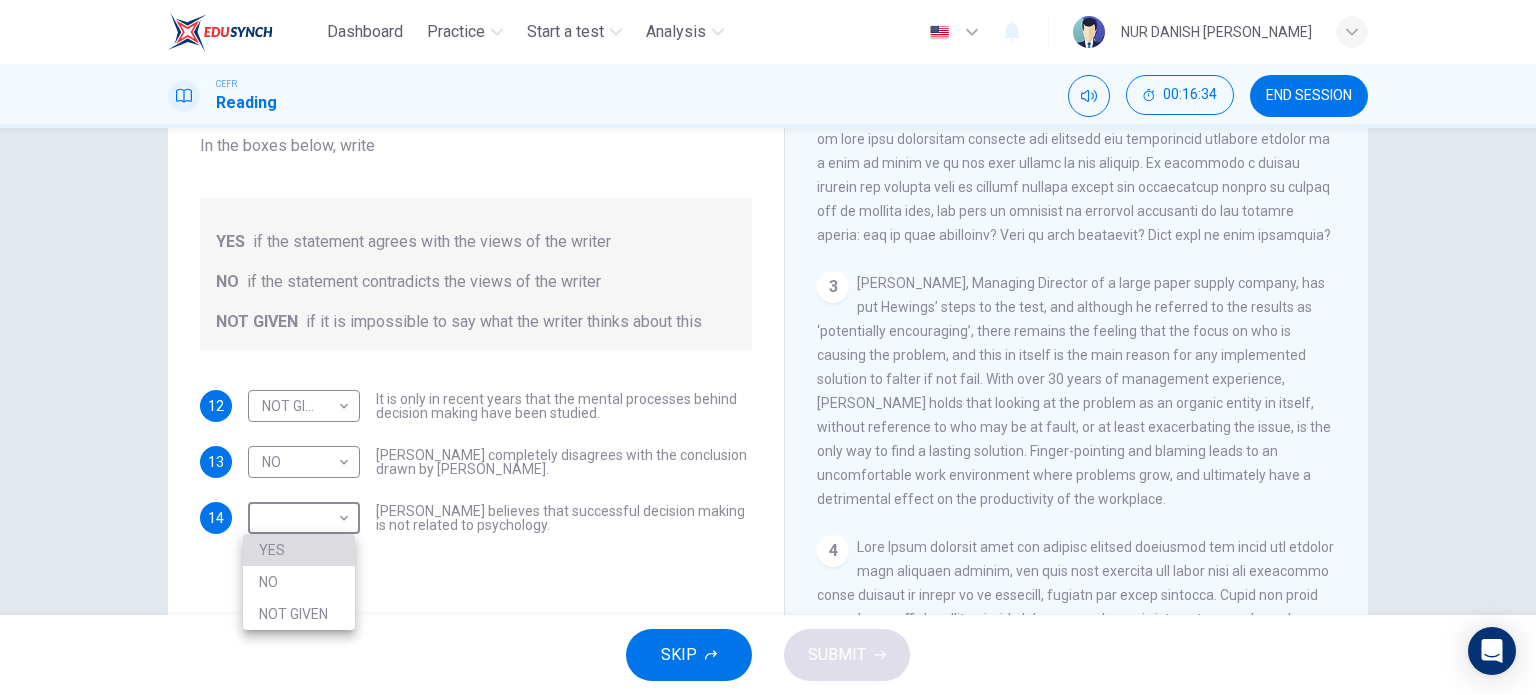 click on "YES" at bounding box center [299, 550] 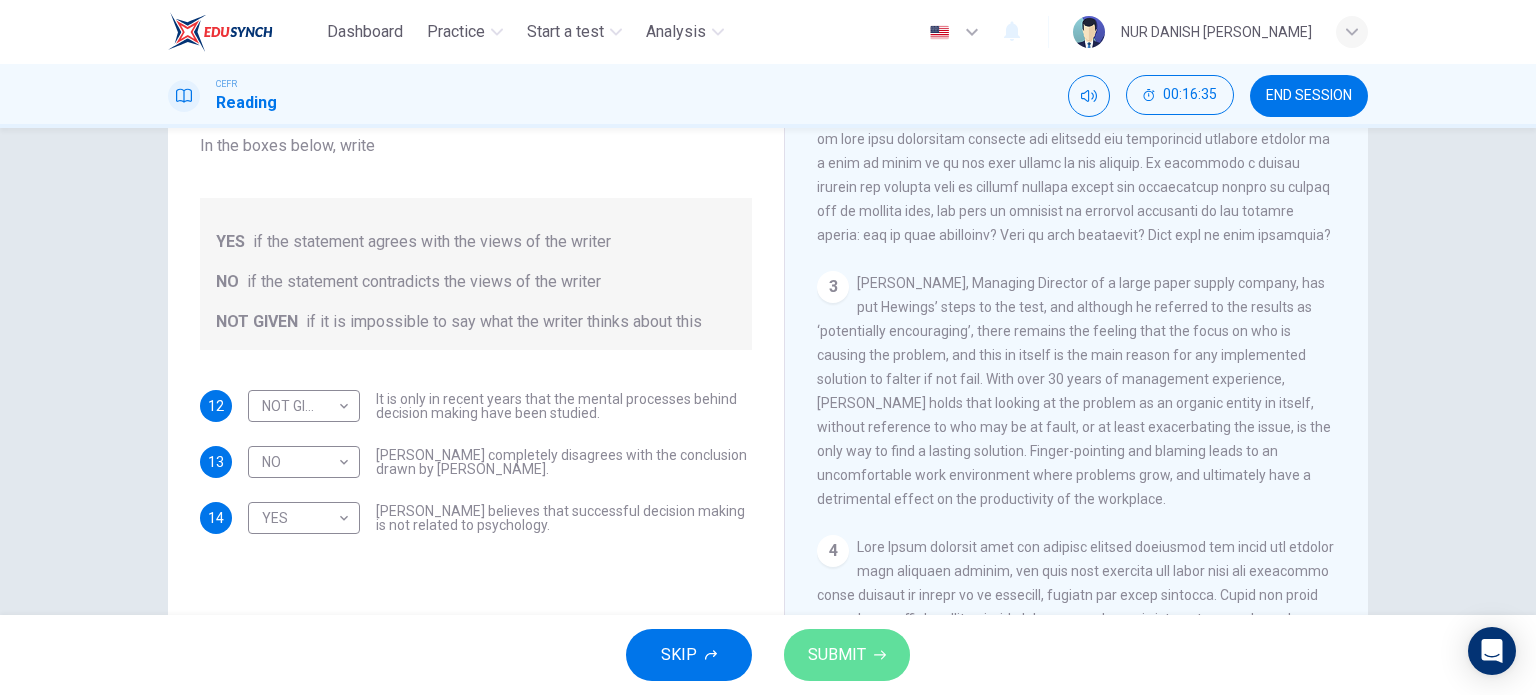 click on "SUBMIT" at bounding box center [837, 655] 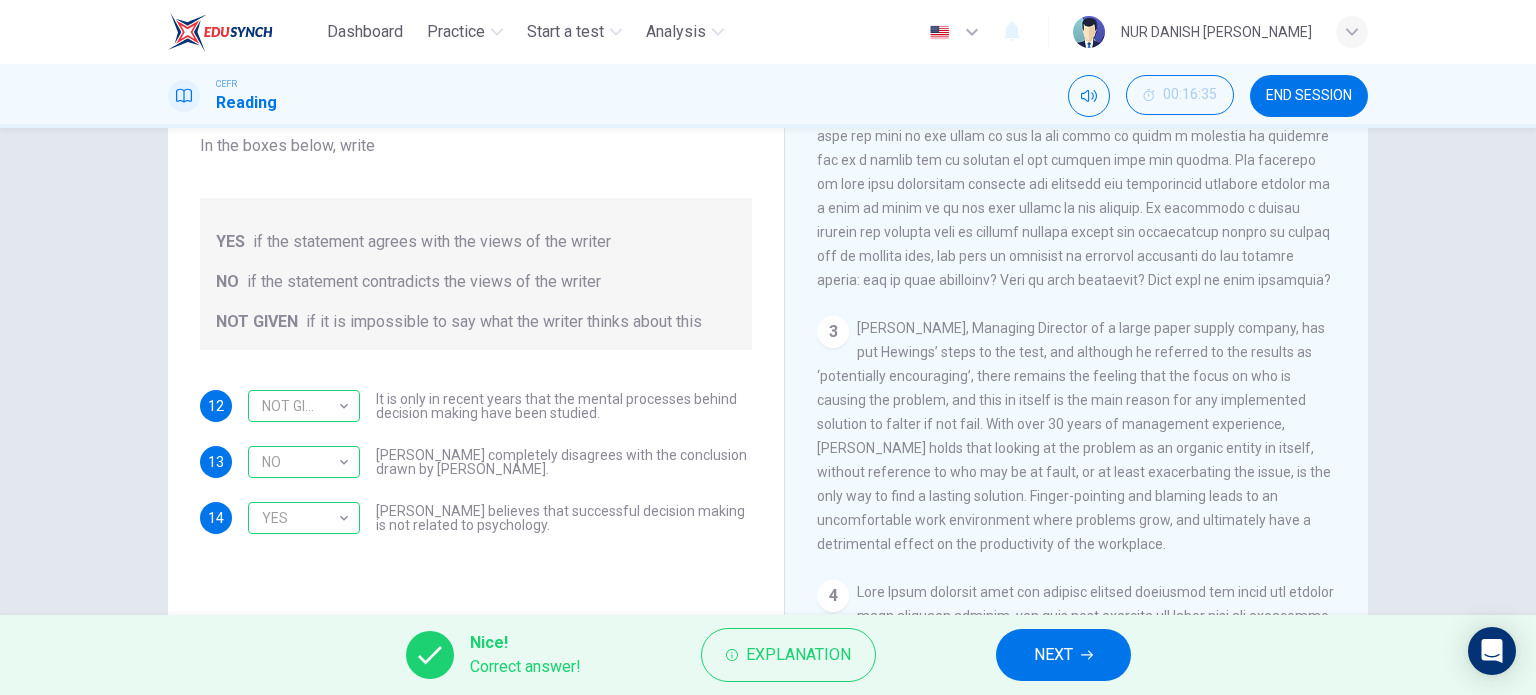 scroll, scrollTop: 708, scrollLeft: 0, axis: vertical 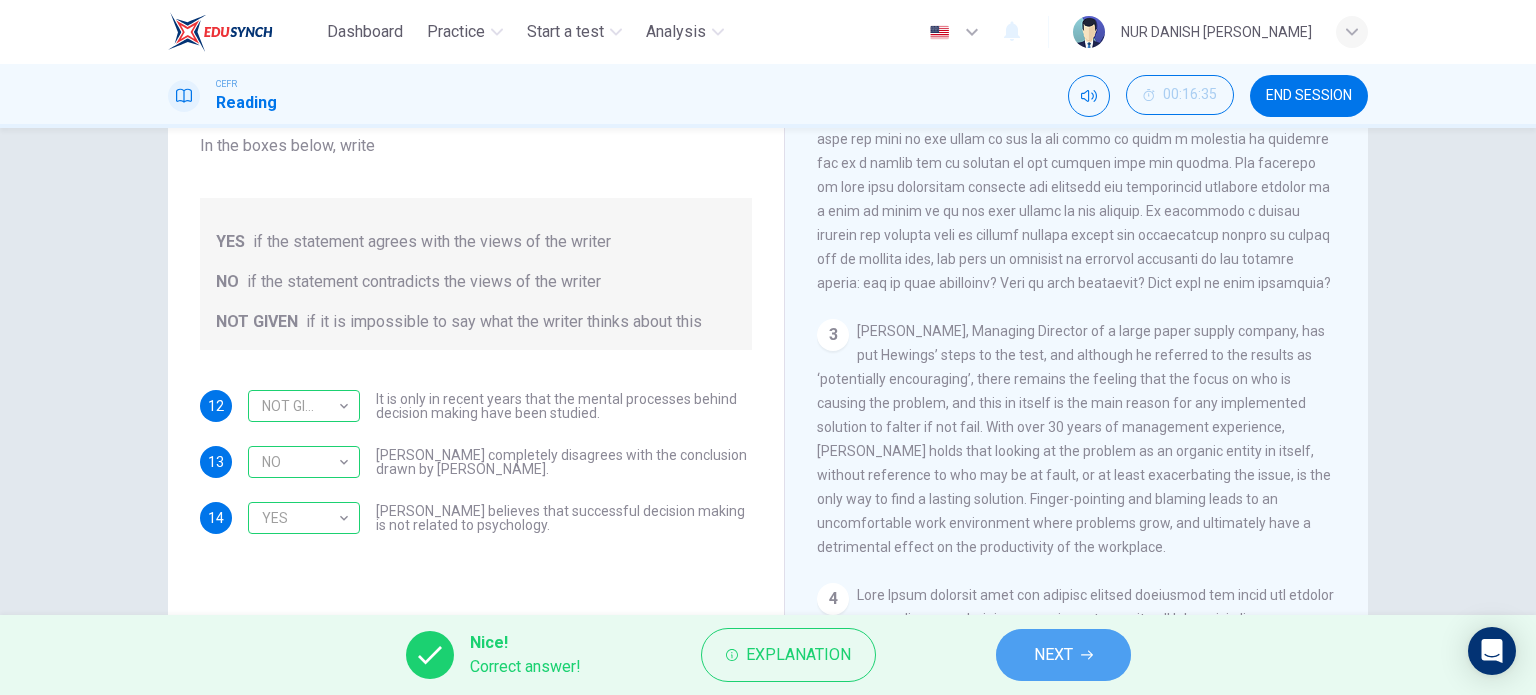 click on "NEXT" at bounding box center (1063, 655) 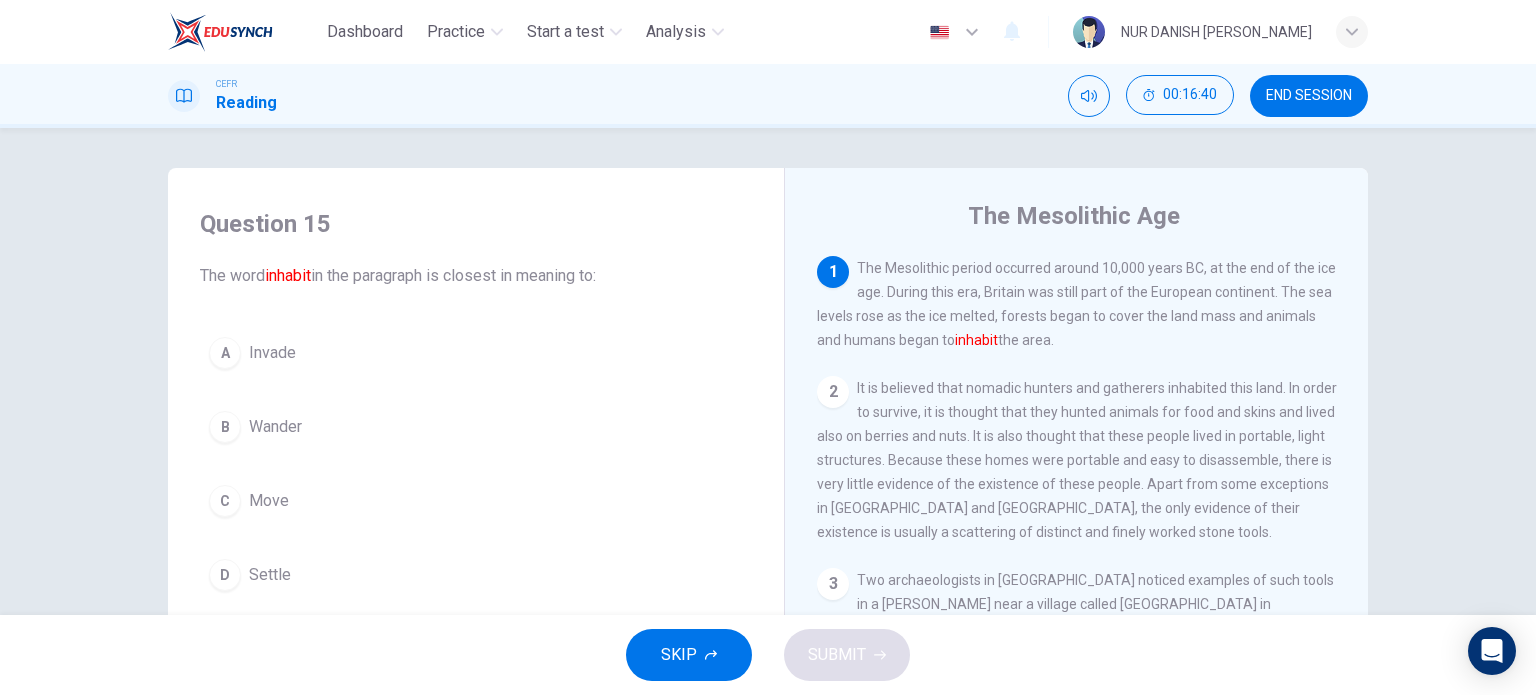 click on "Dashboard Practice Start a test Analysis English en ​ NUR DANISH [PERSON_NAME]" at bounding box center (768, 32) 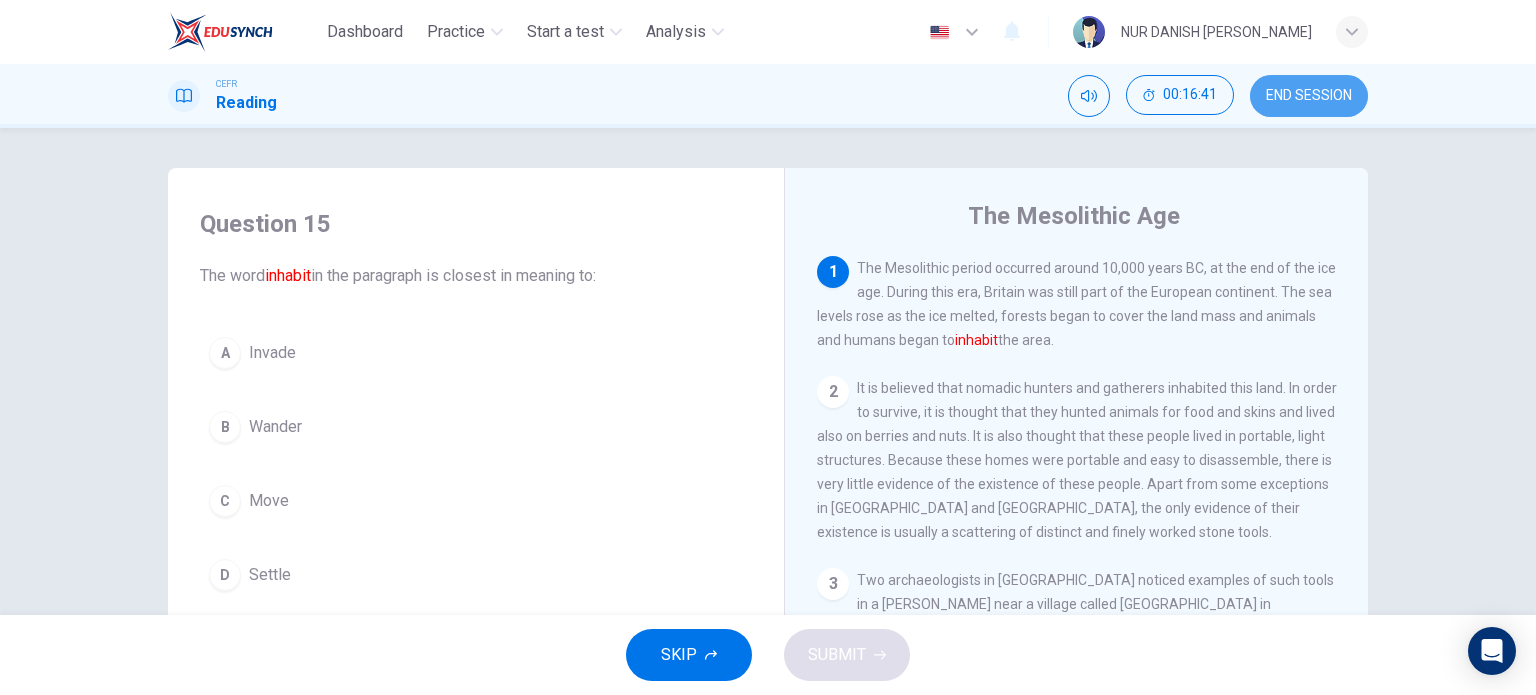 click on "END SESSION" at bounding box center [1309, 96] 